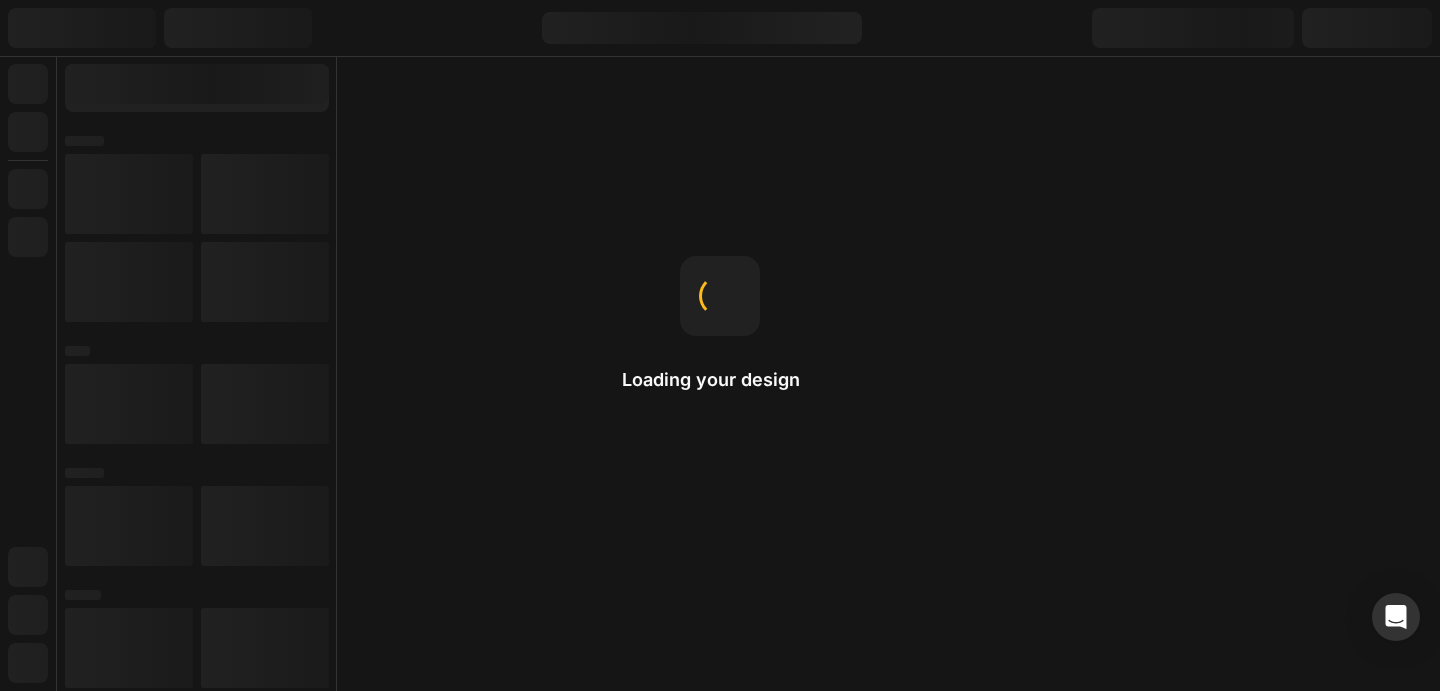 scroll, scrollTop: 0, scrollLeft: 0, axis: both 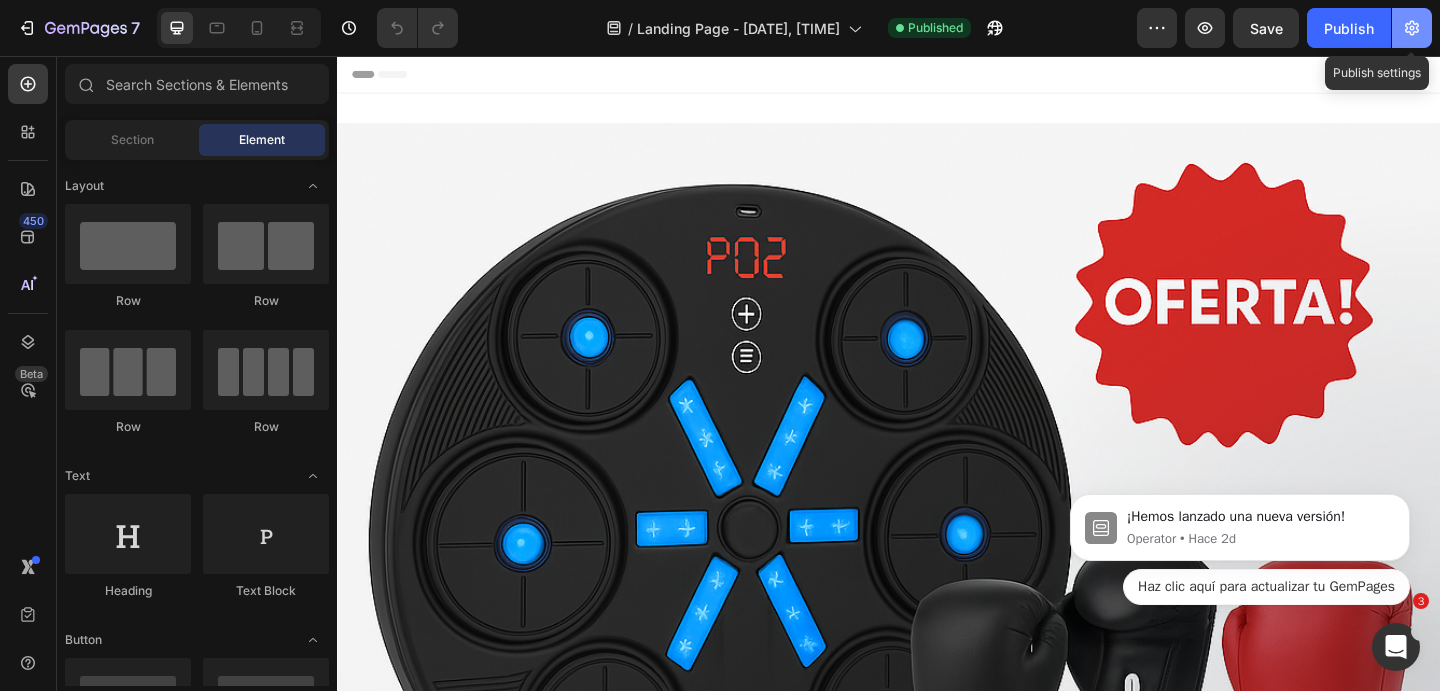 click 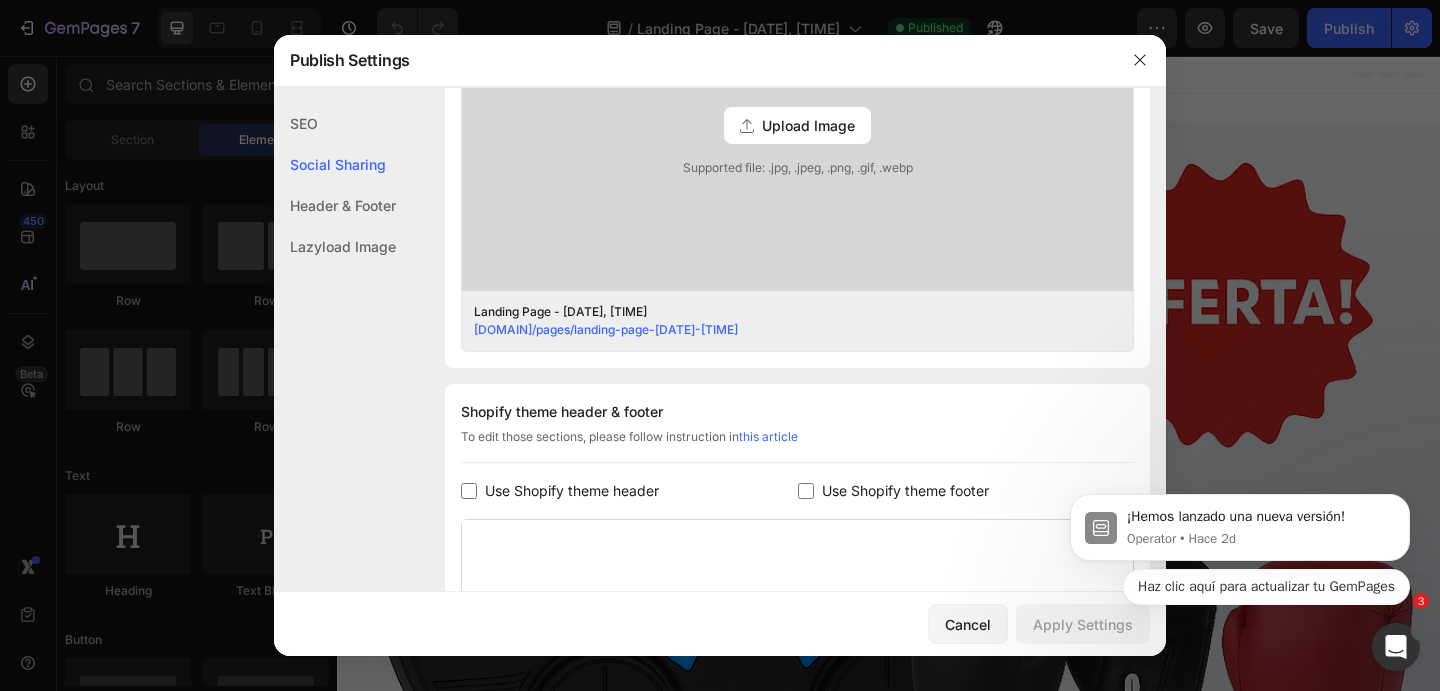 scroll, scrollTop: 674, scrollLeft: 0, axis: vertical 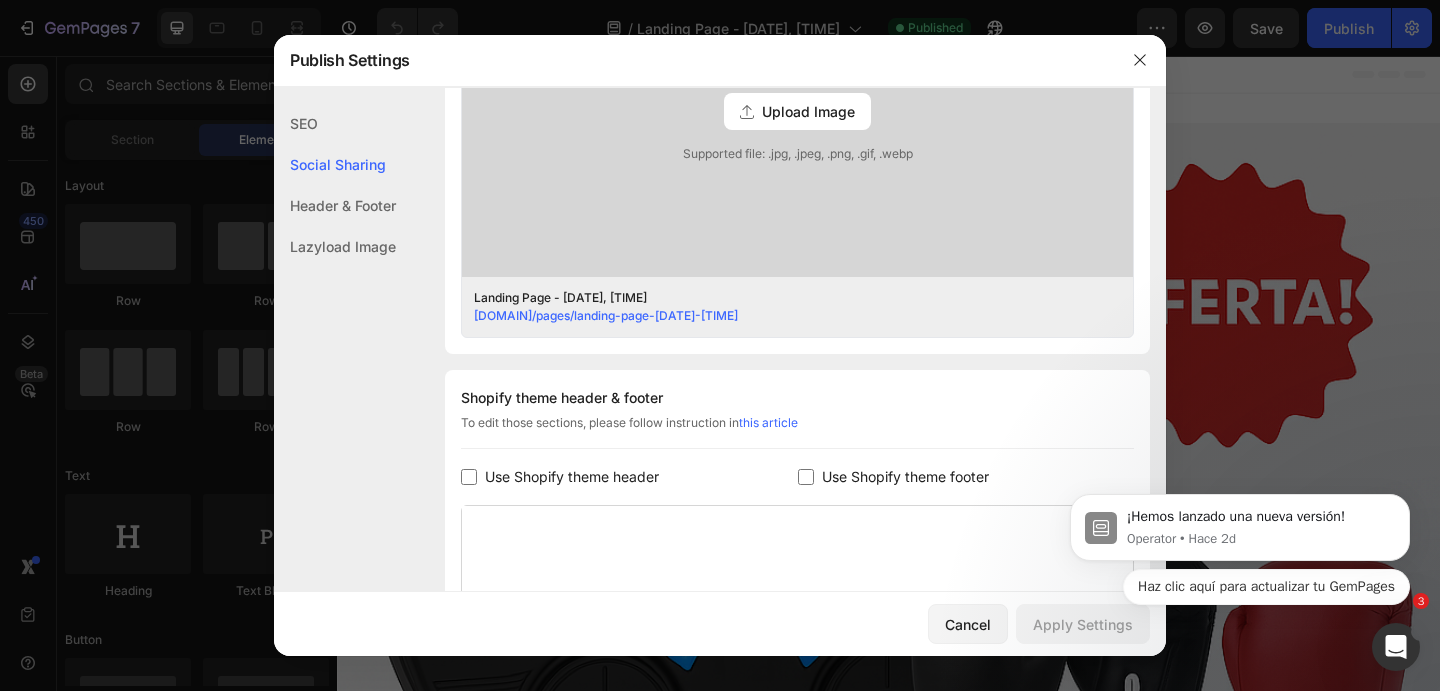 click on "Use Shopify theme header" at bounding box center (572, 477) 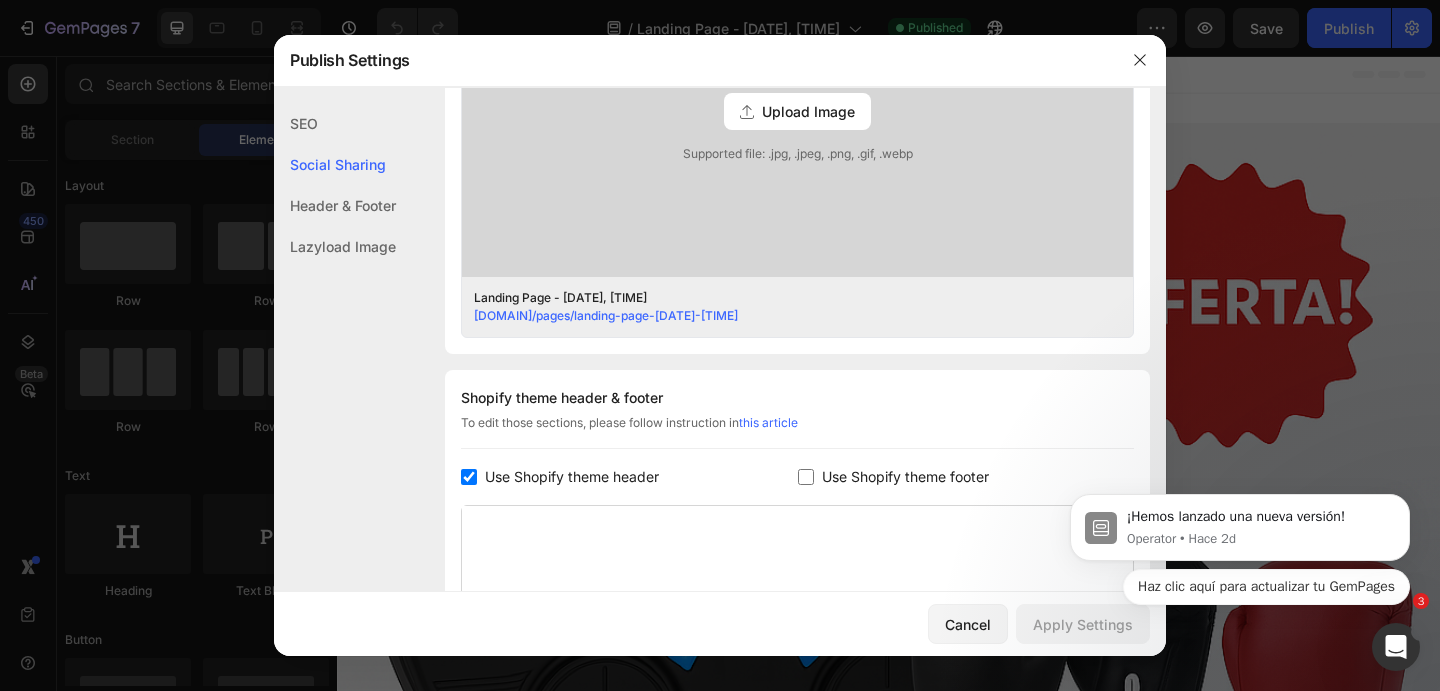 checkbox on "true" 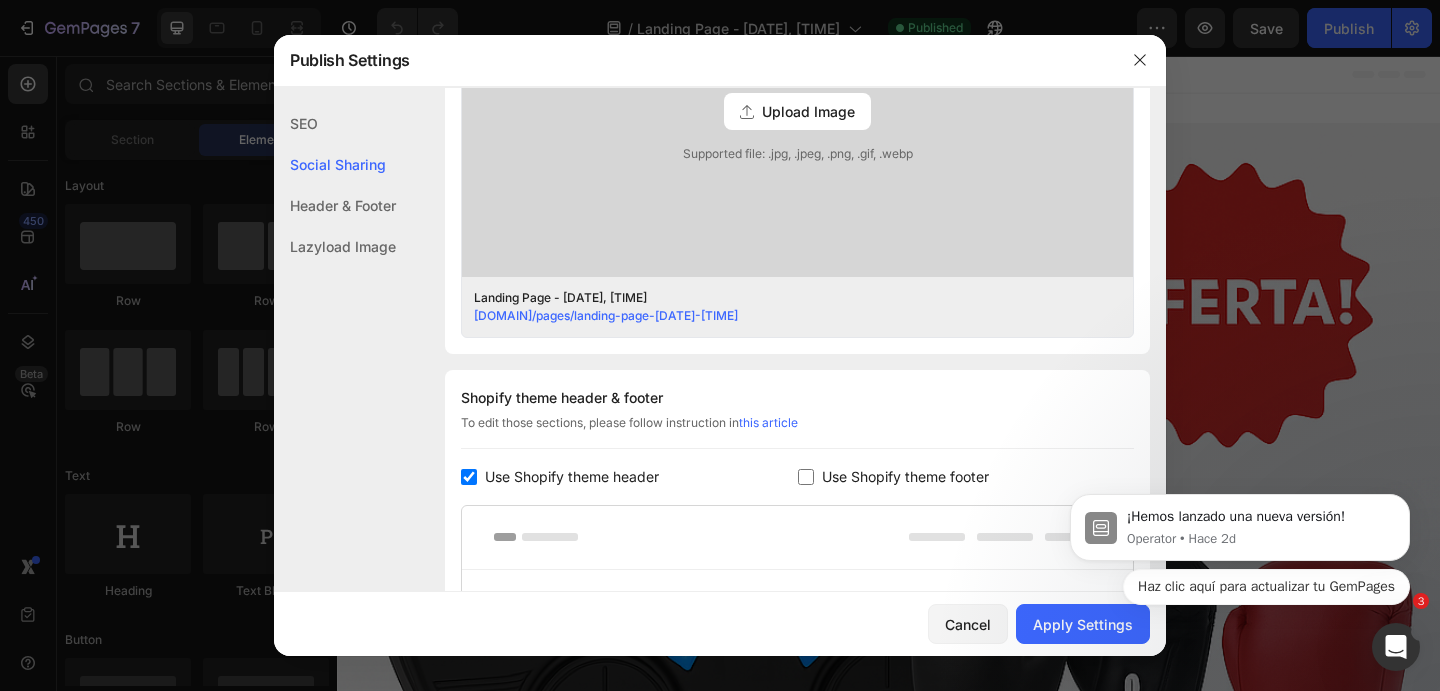 click on "¡Hemos lanzado una nueva versión! Operator • Hace [TIME_AGO] Haz clic aquí para actualizar tu GemPages" at bounding box center [1240, 532] 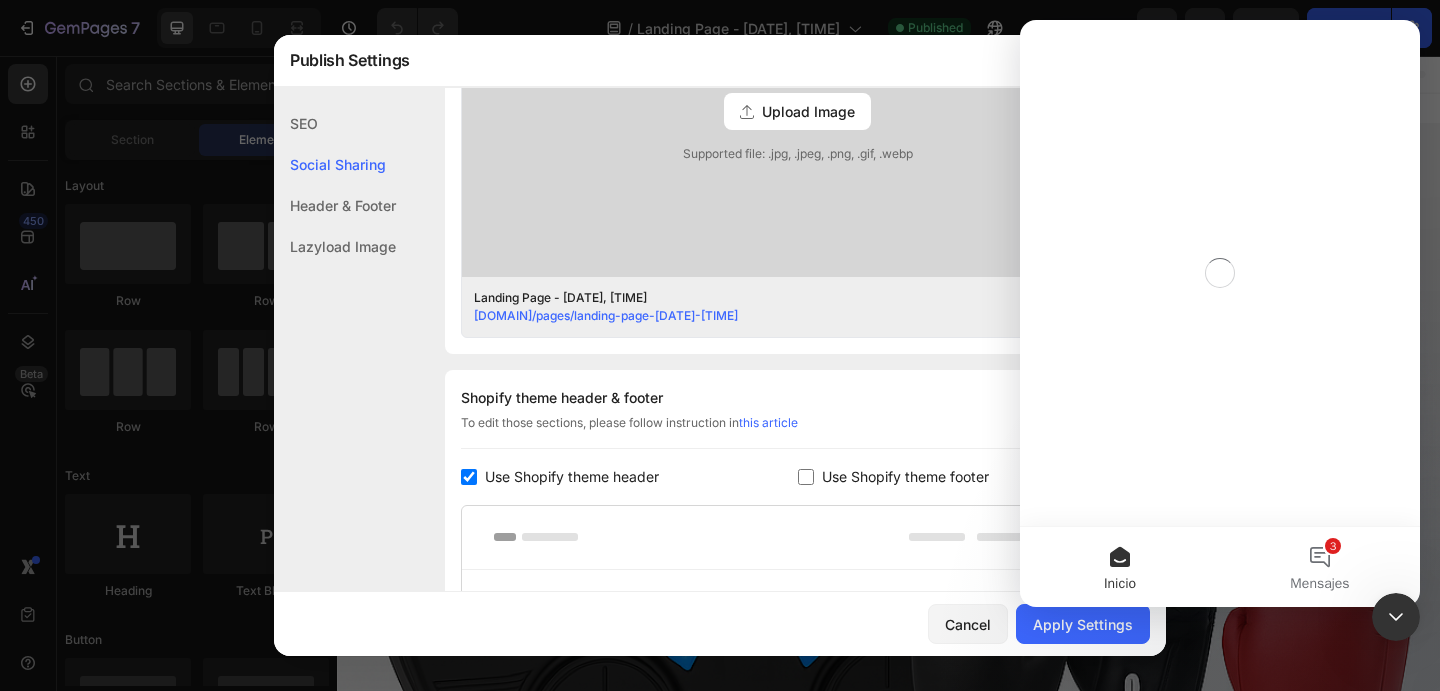 scroll, scrollTop: 0, scrollLeft: 0, axis: both 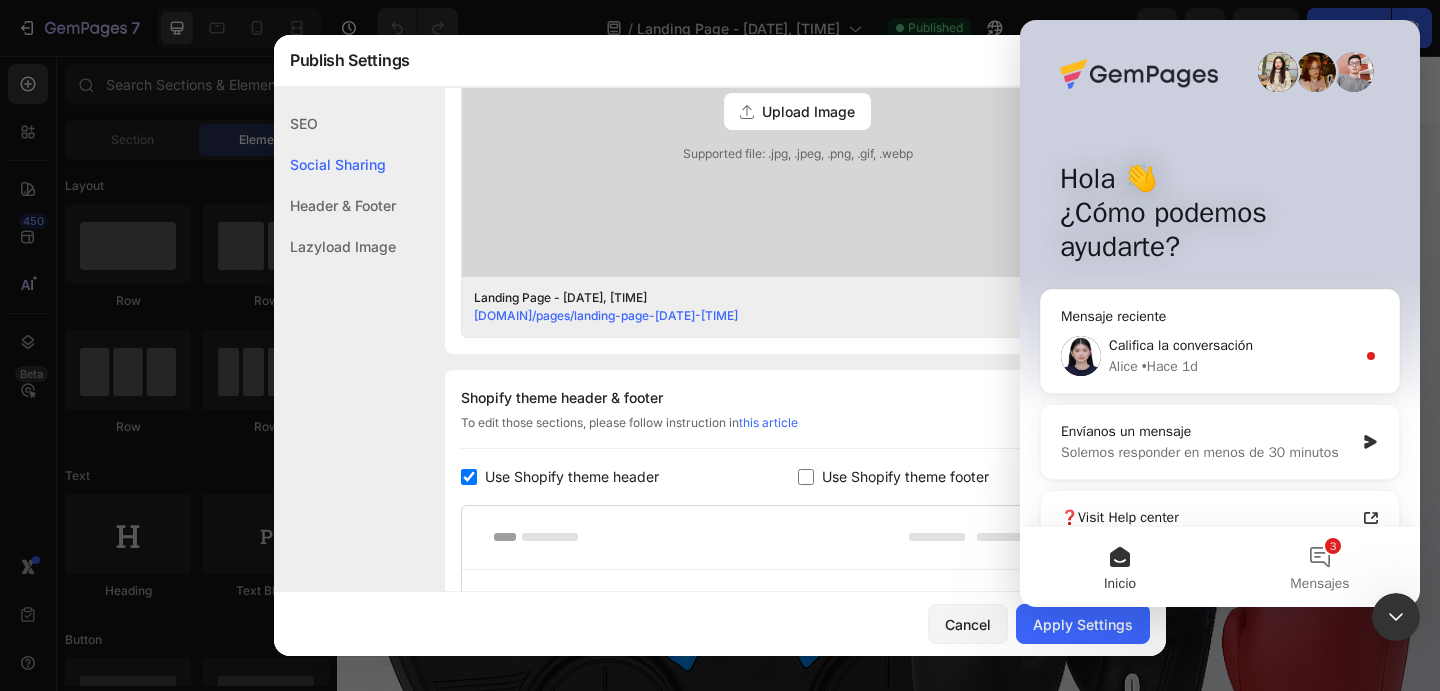 click 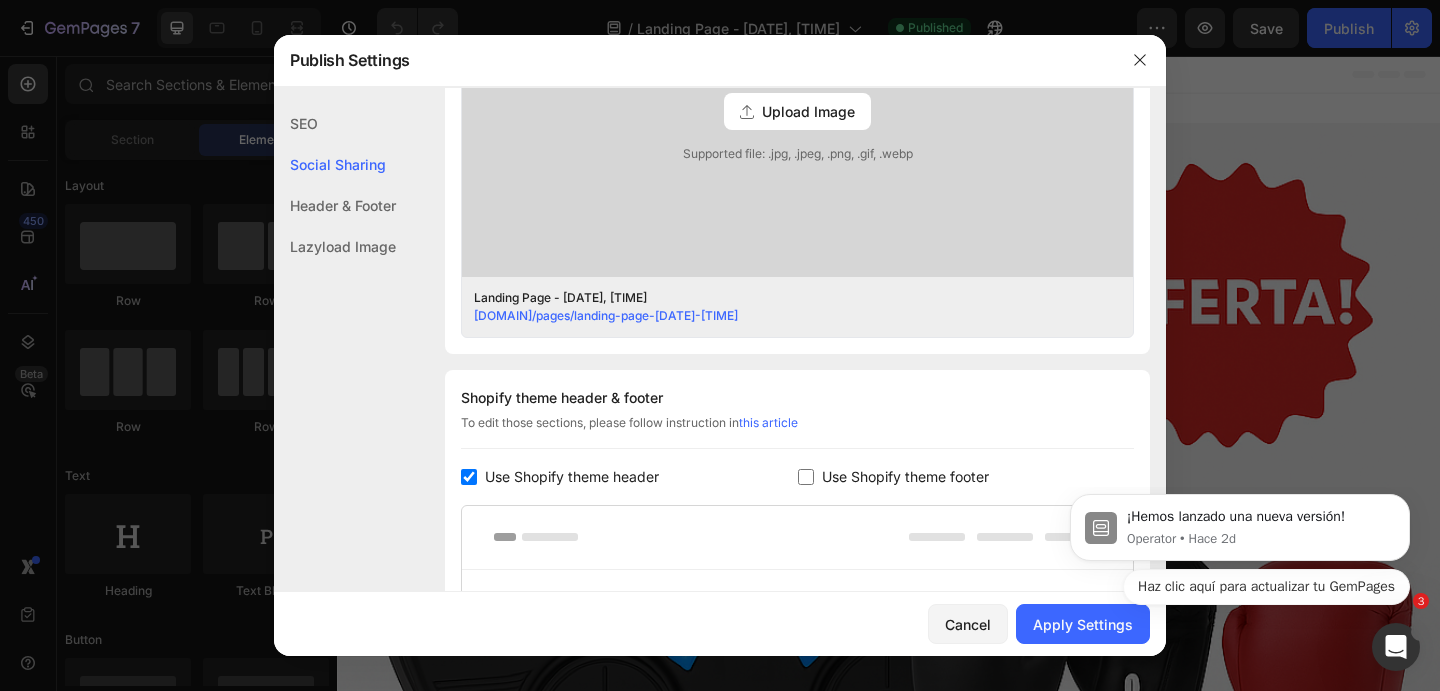 scroll, scrollTop: 0, scrollLeft: 0, axis: both 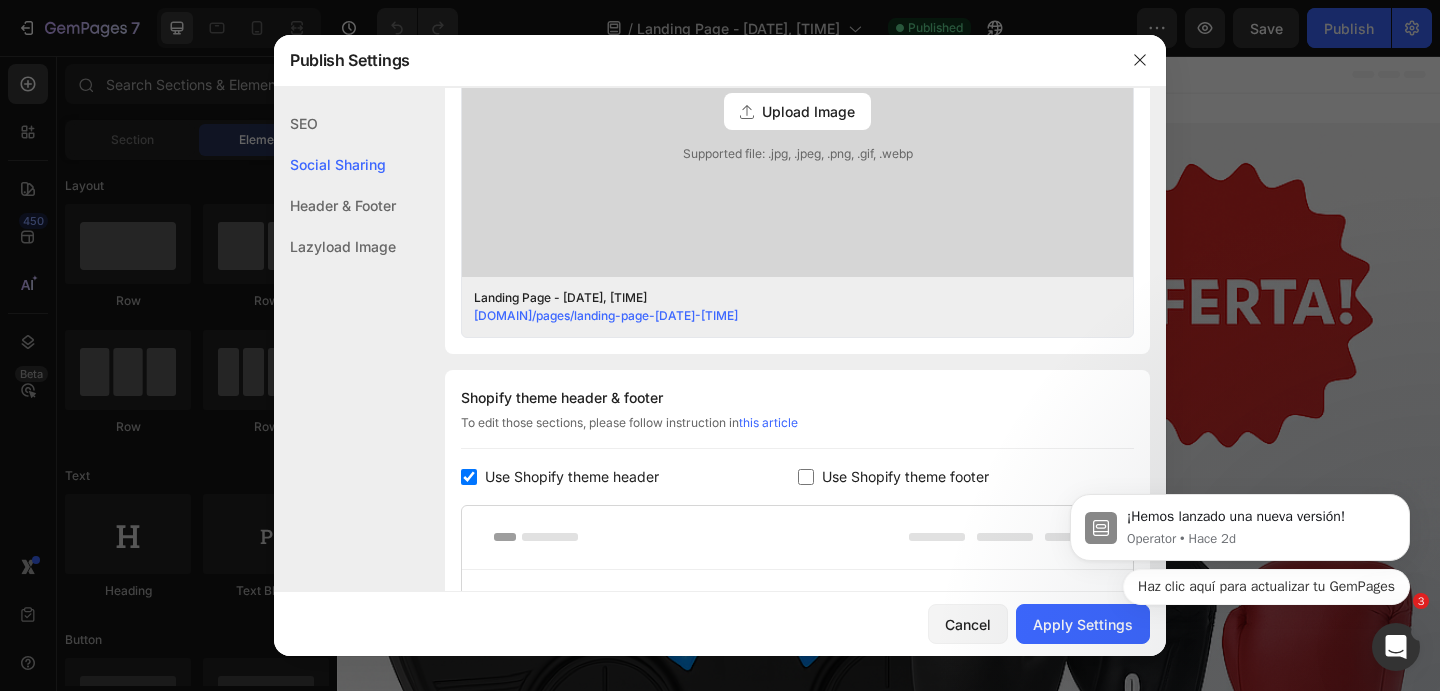 click on "¡Hemos lanzado una nueva versión! Operator • Hace [TIME_AGO] Haz clic aquí para actualizar tu GemPages" 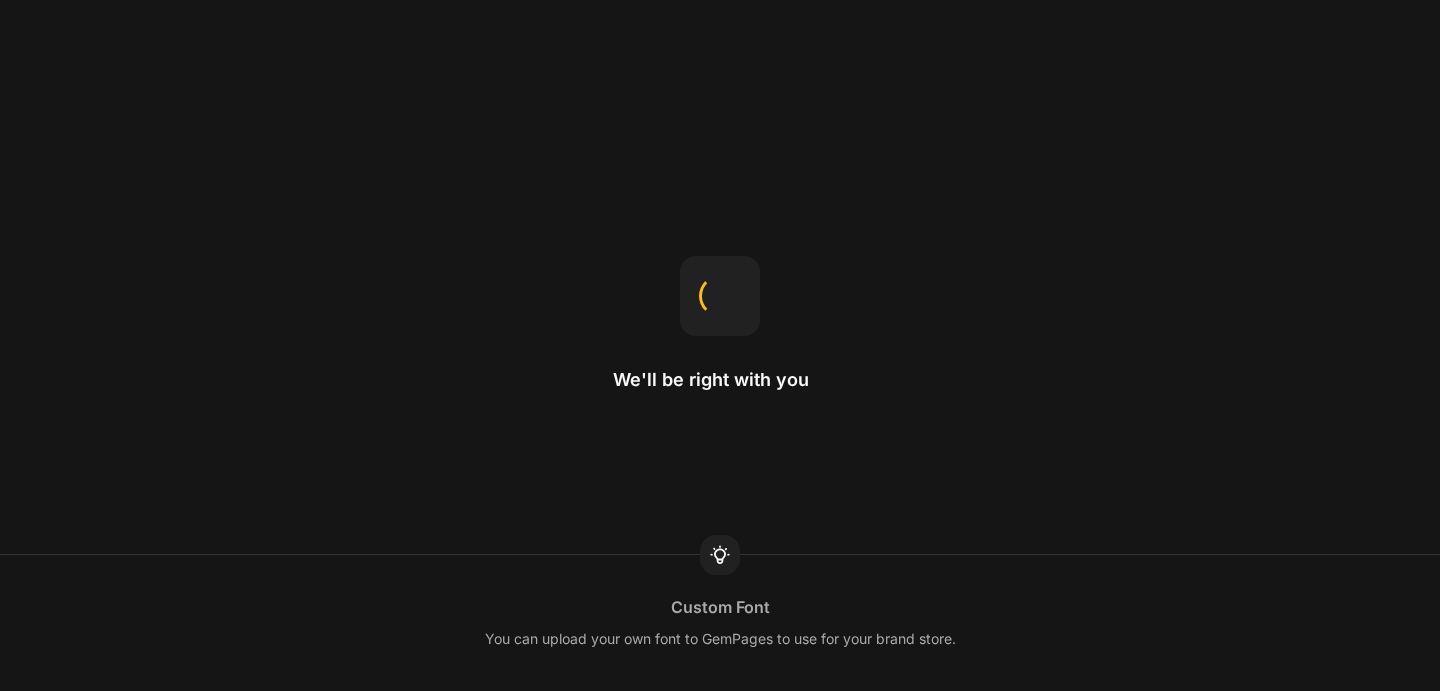scroll, scrollTop: 0, scrollLeft: 0, axis: both 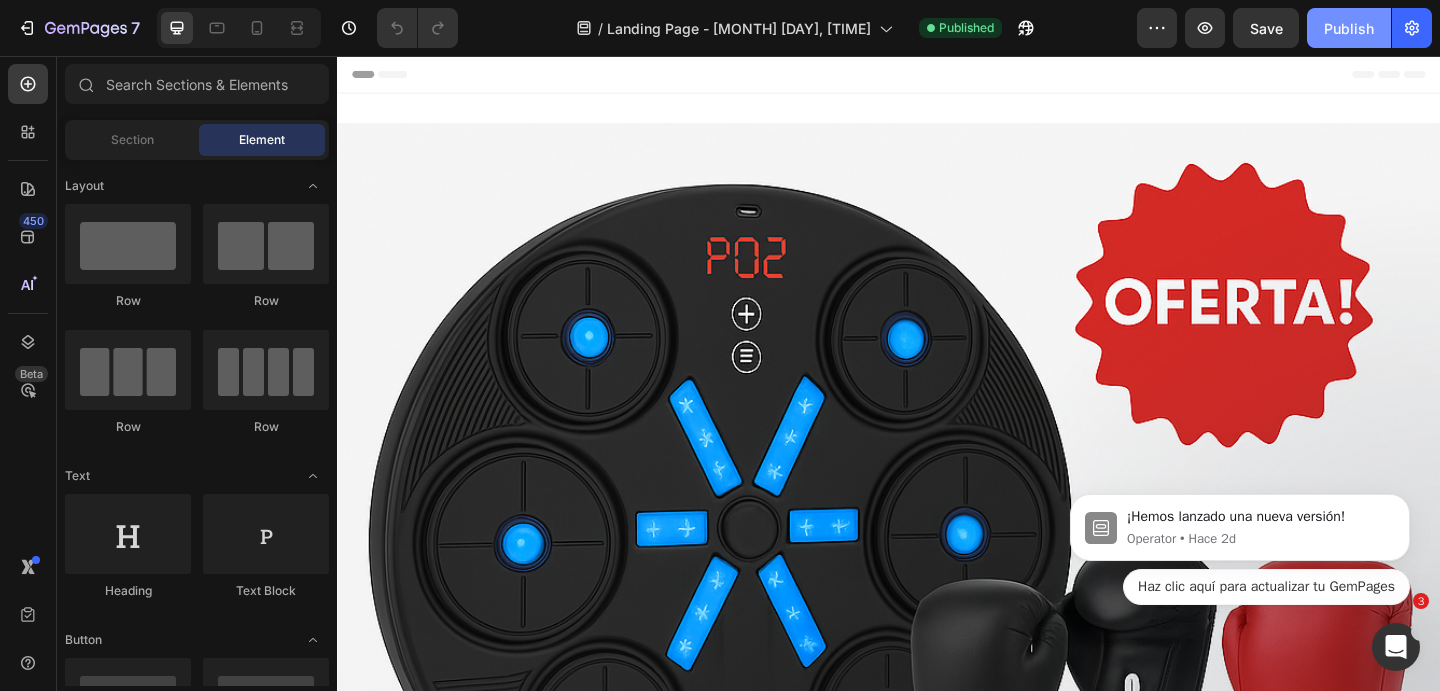 click on "Publish" at bounding box center (1349, 28) 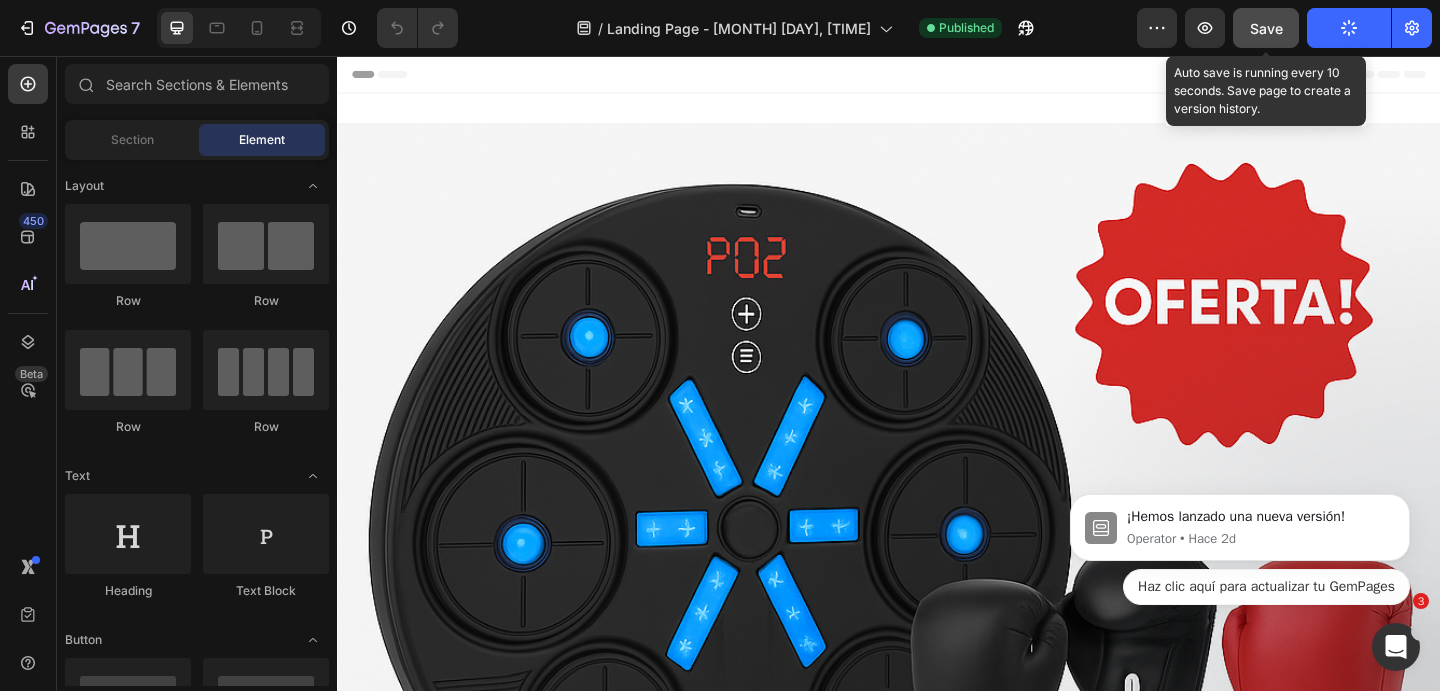 click on "Save" at bounding box center (1266, 28) 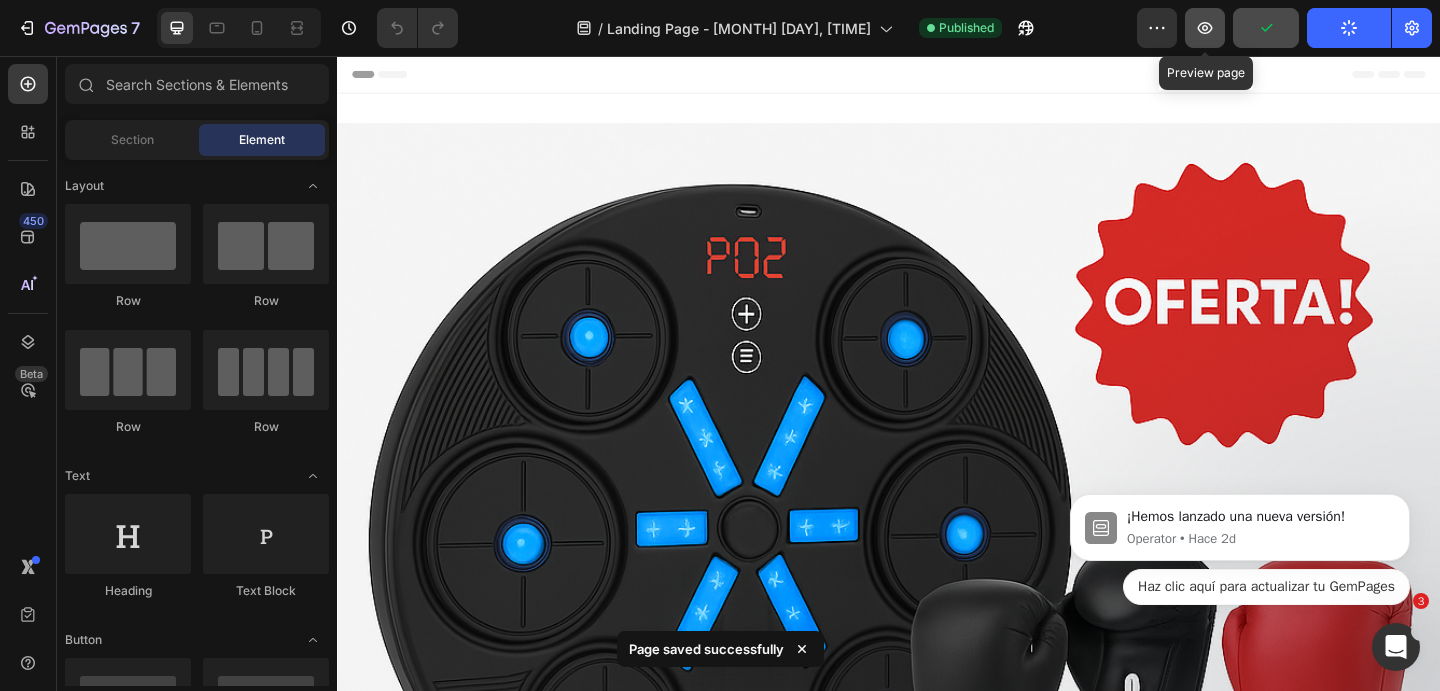 click 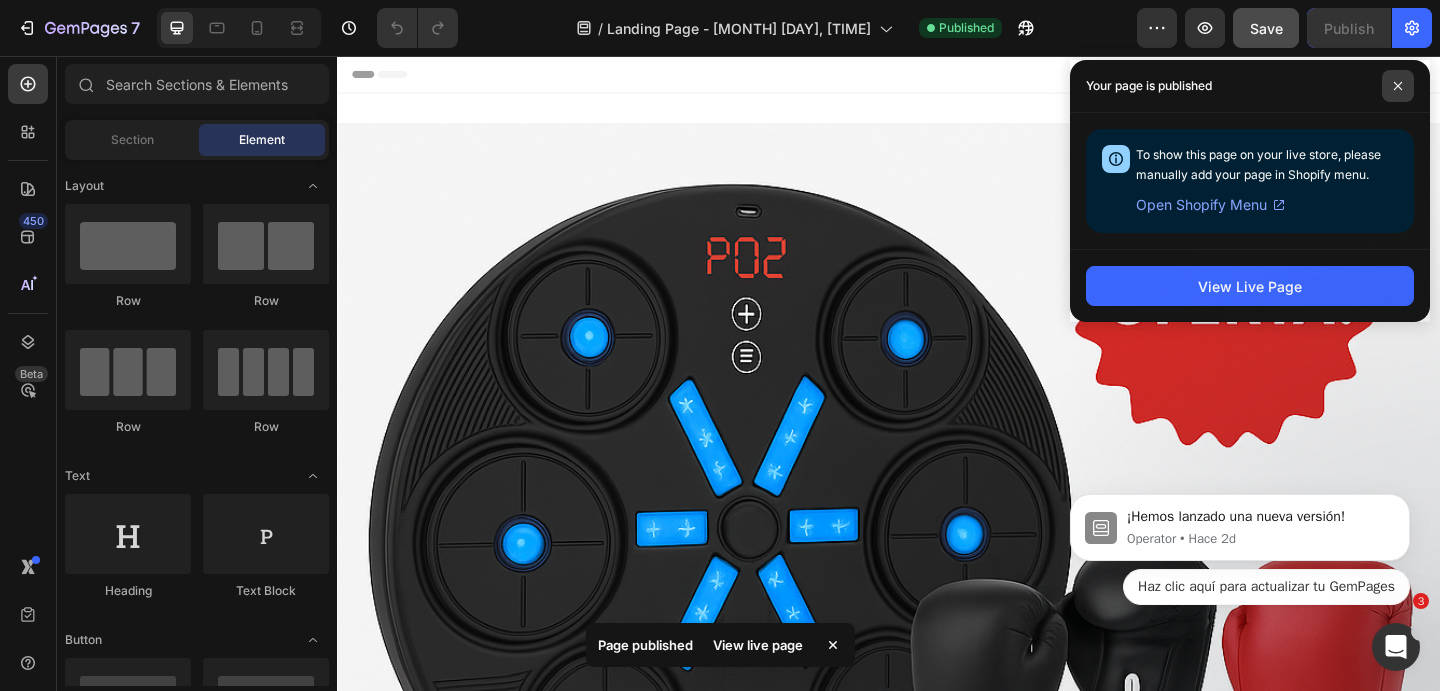 click 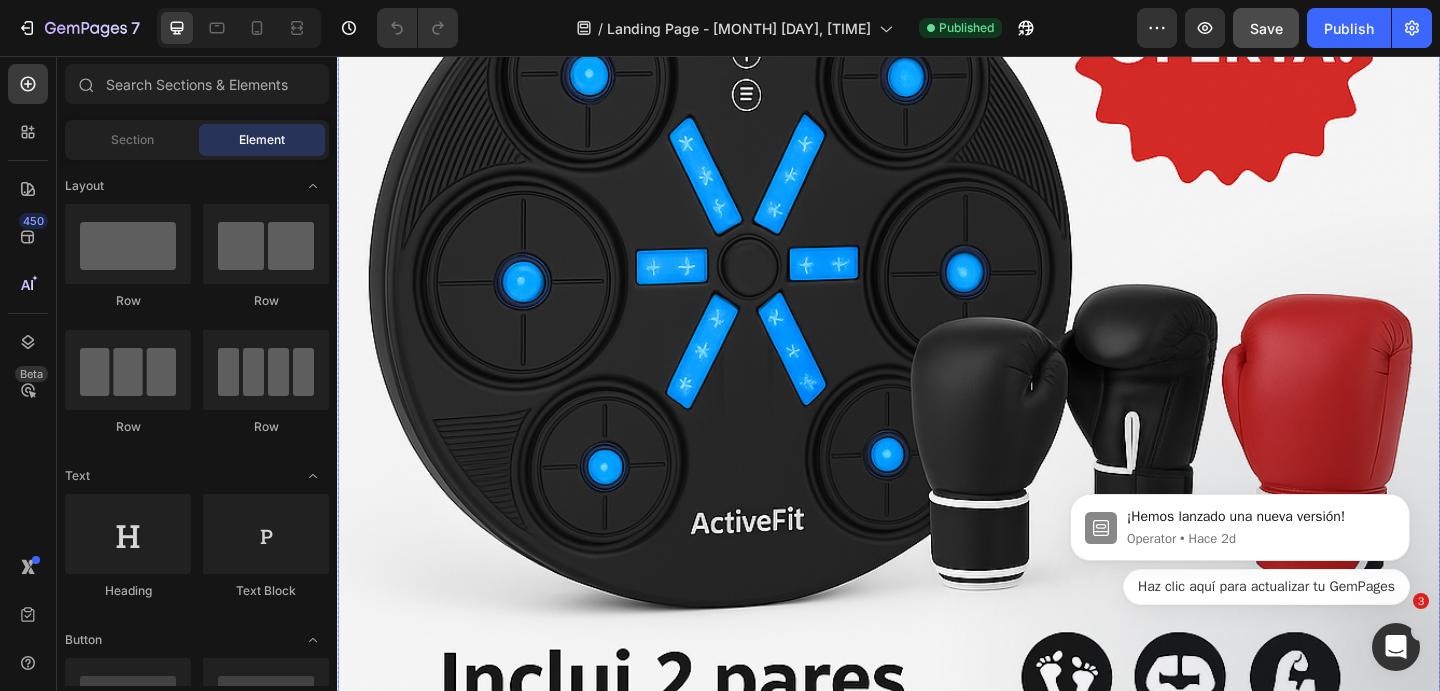 scroll, scrollTop: 304, scrollLeft: 0, axis: vertical 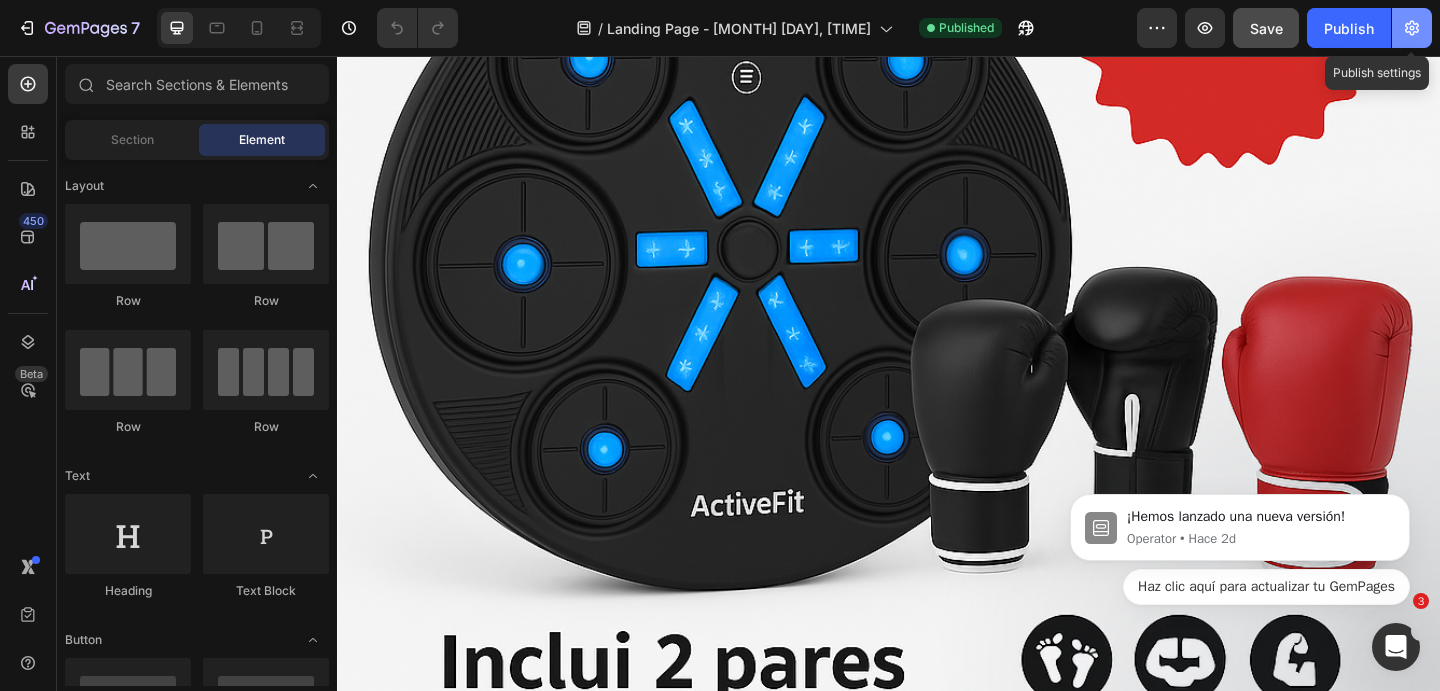 click 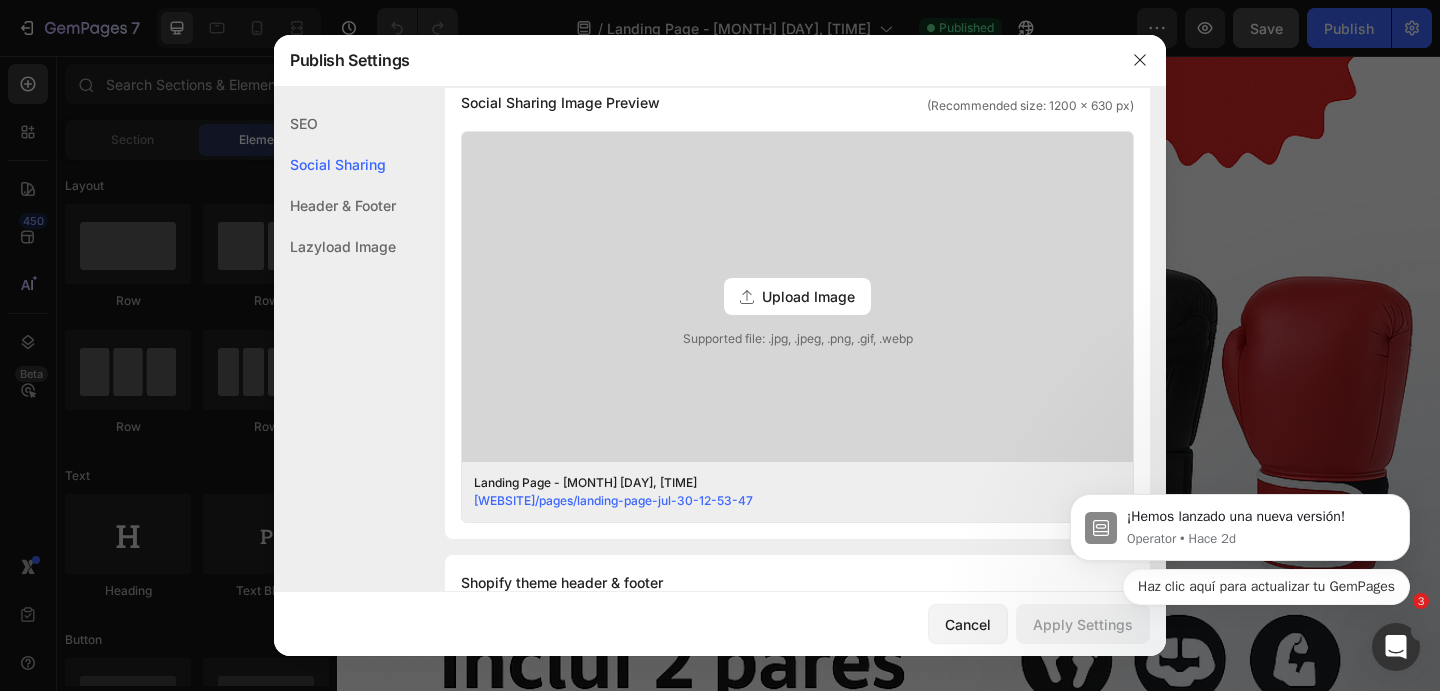 scroll, scrollTop: 617, scrollLeft: 0, axis: vertical 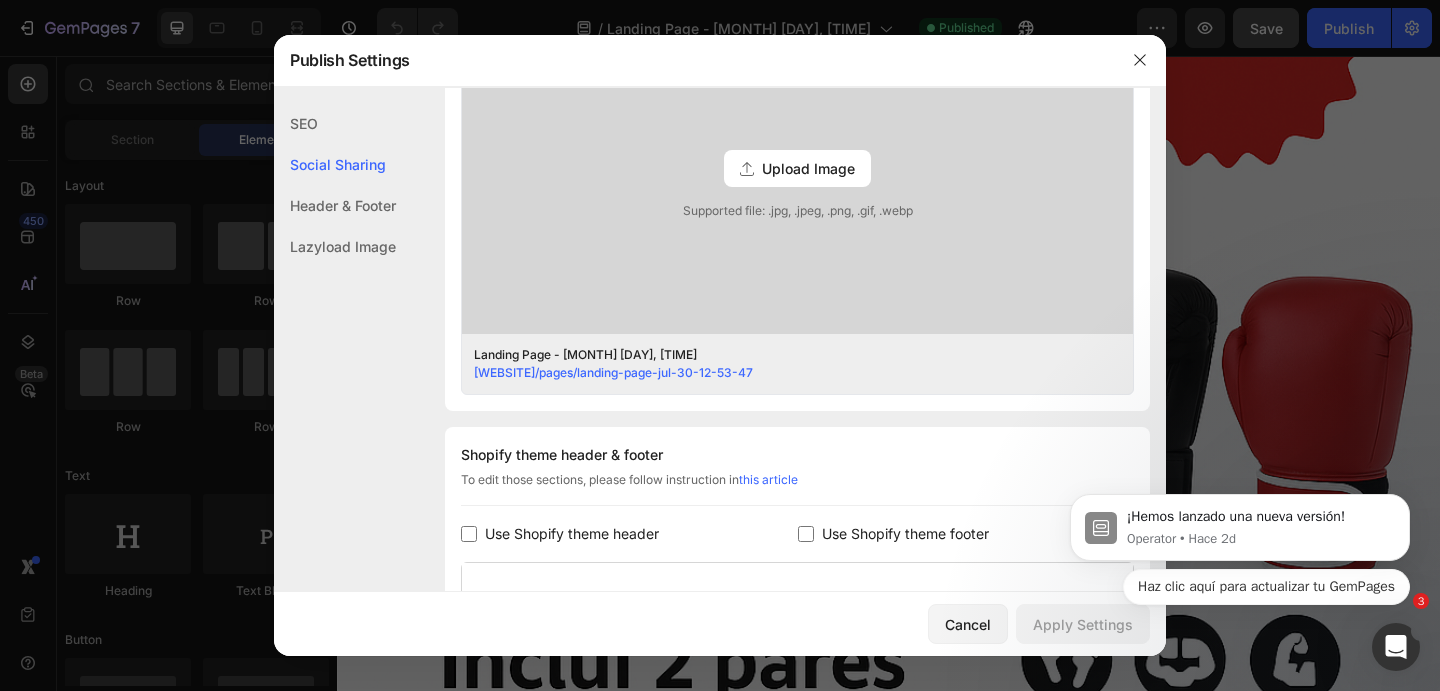 click at bounding box center [469, 534] 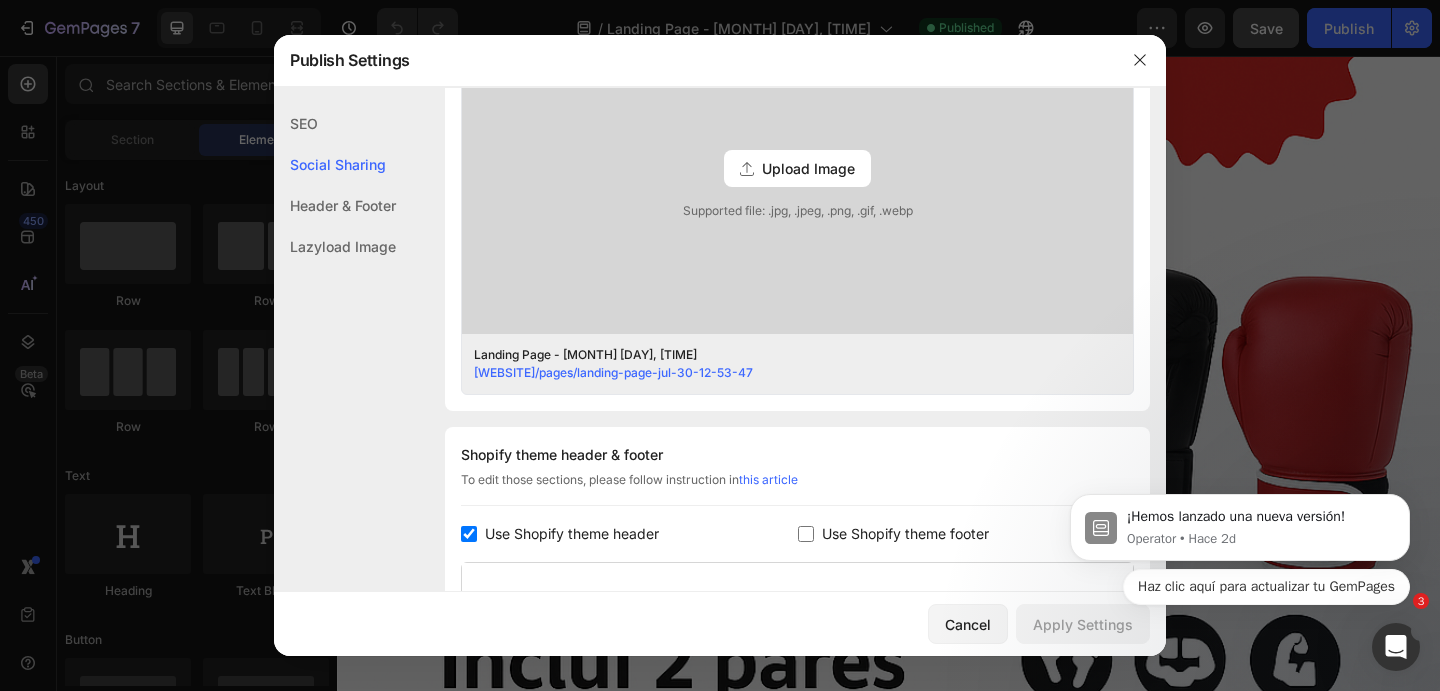 checkbox on "true" 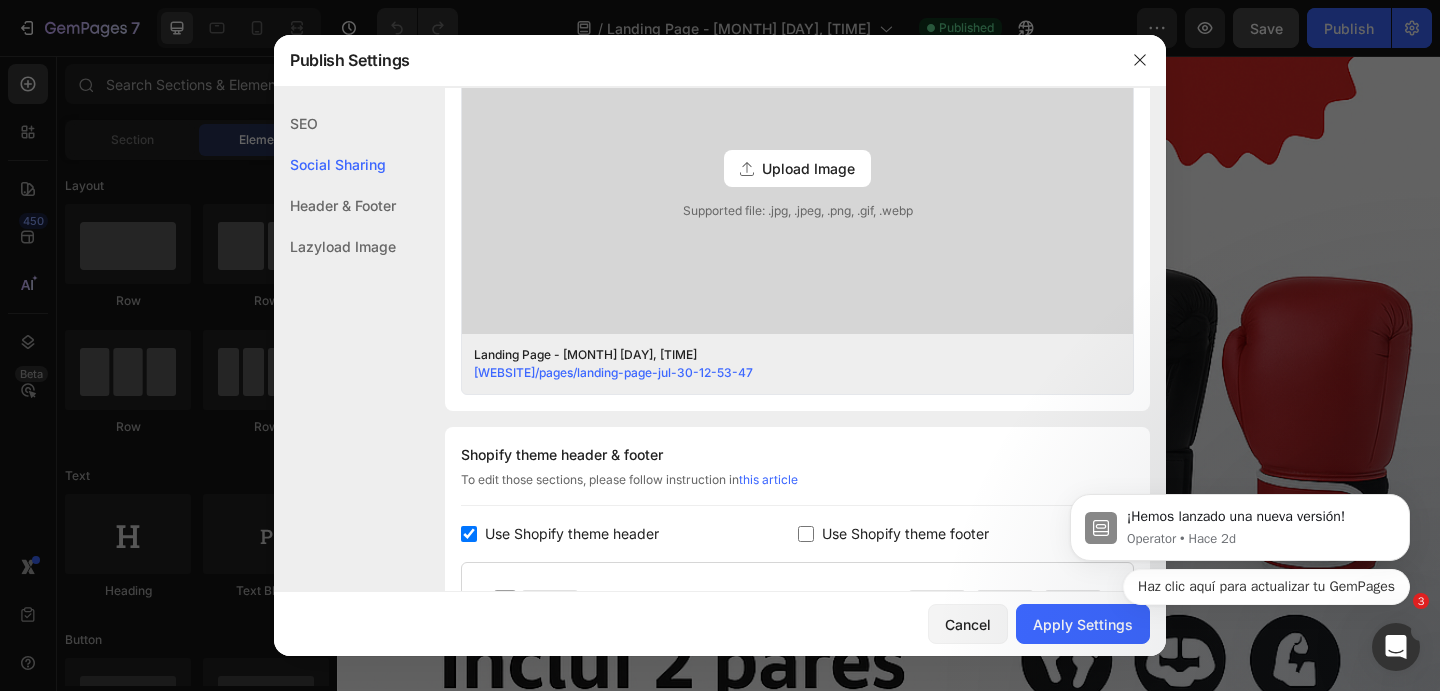 click on "¡Hemos lanzado una nueva versión! Operator • Hace [TIME_AGO] Haz clic aquí para actualizar tu GemPages" 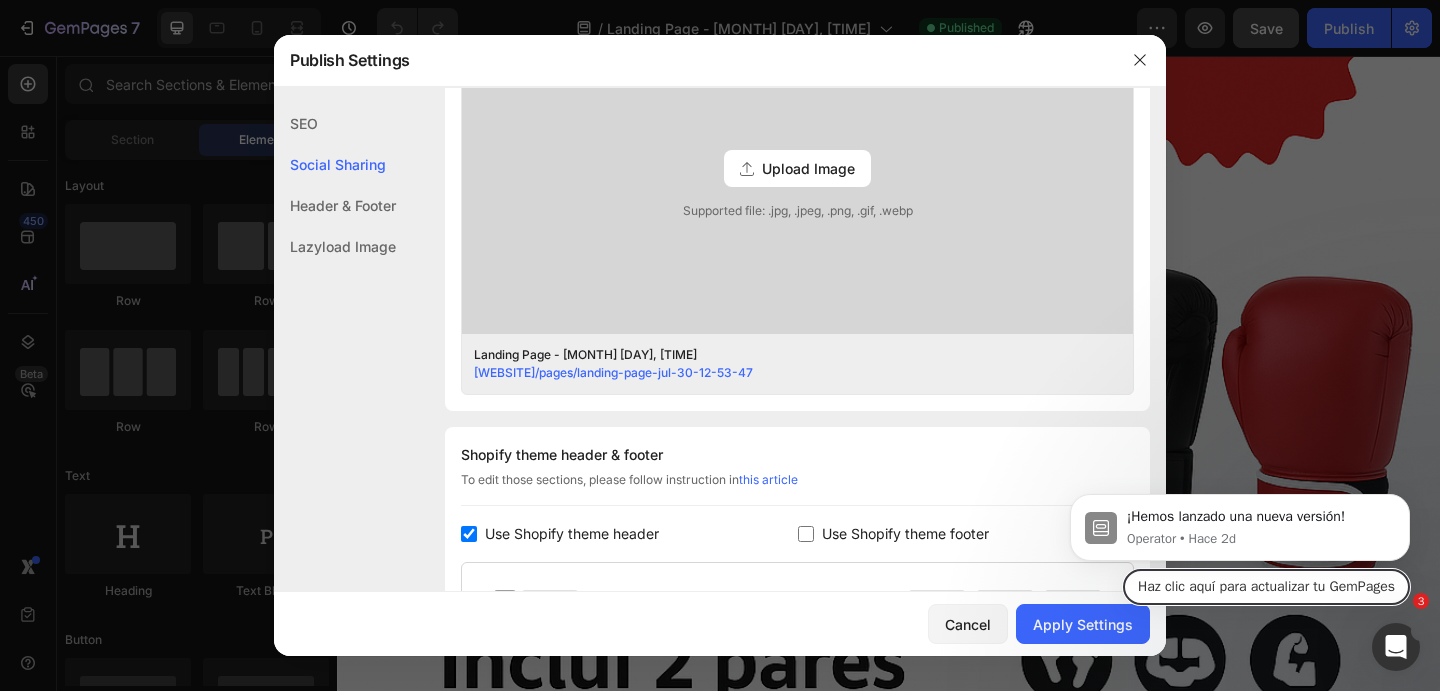 type 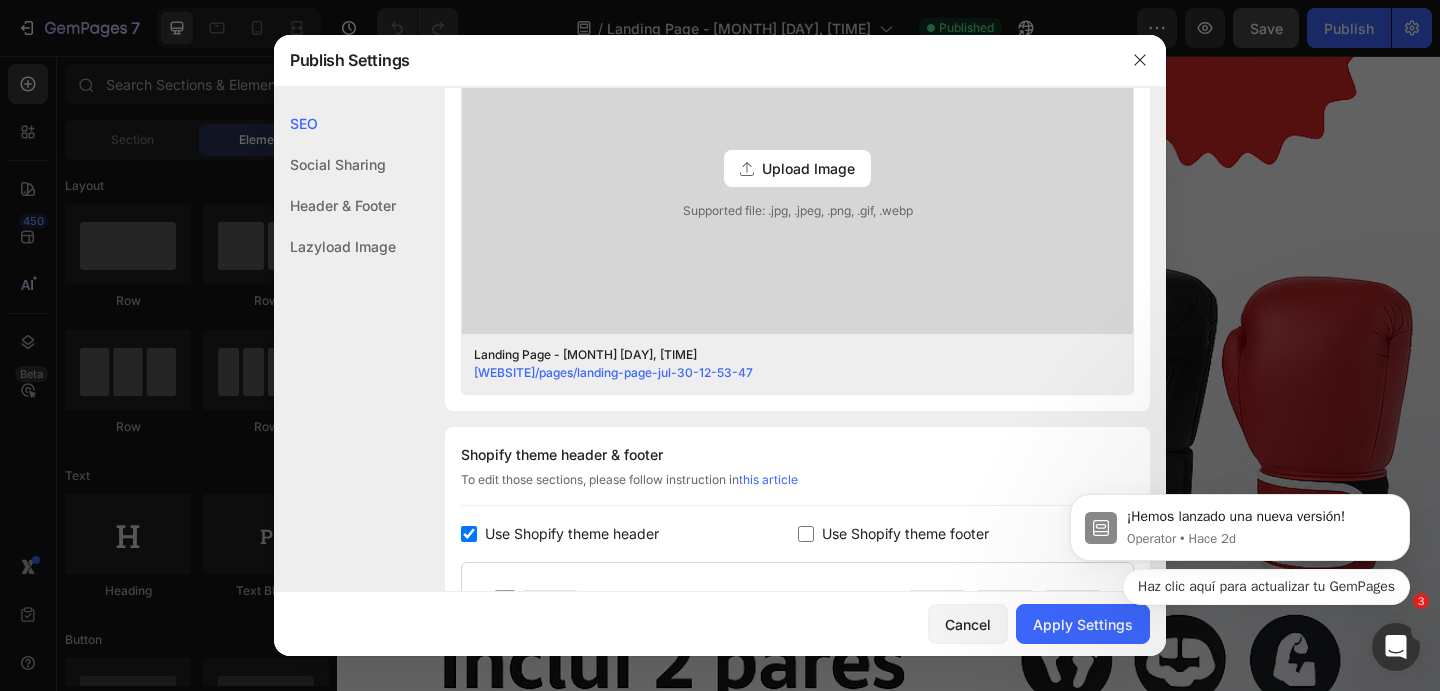 scroll, scrollTop: 0, scrollLeft: 0, axis: both 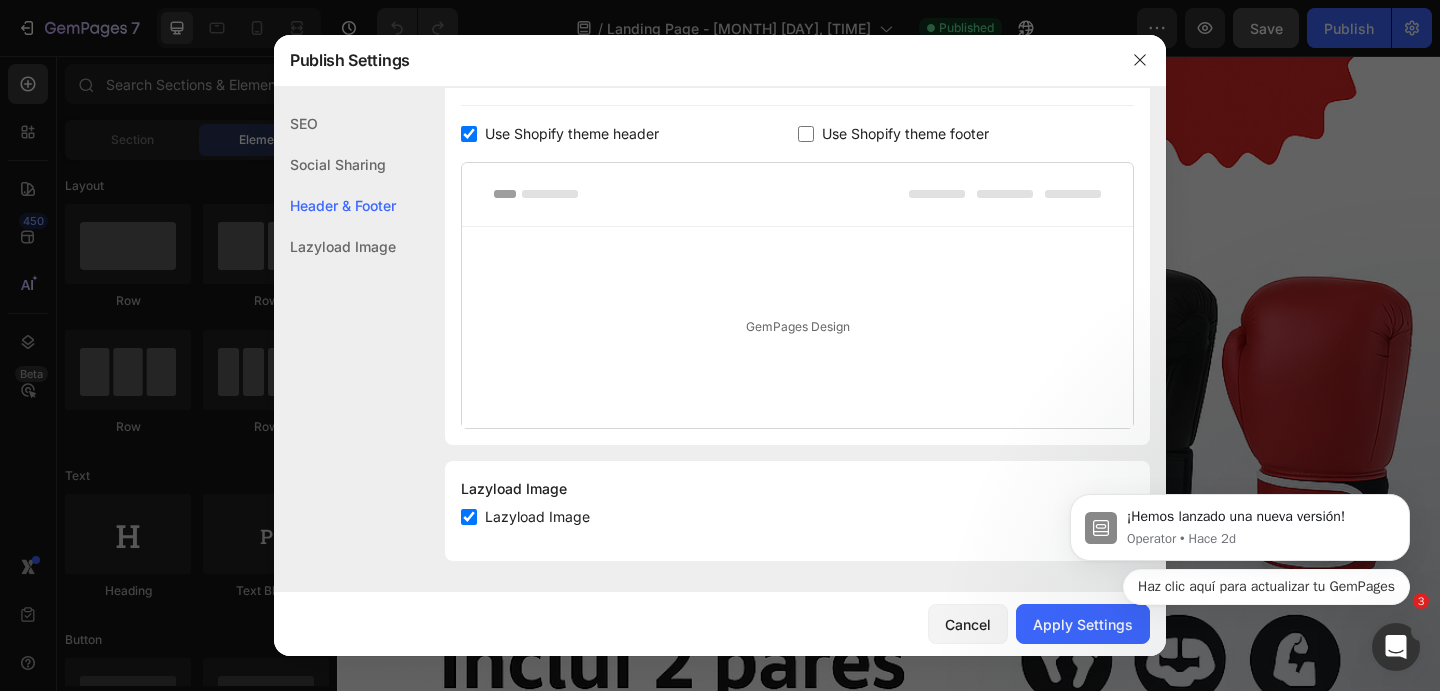 type 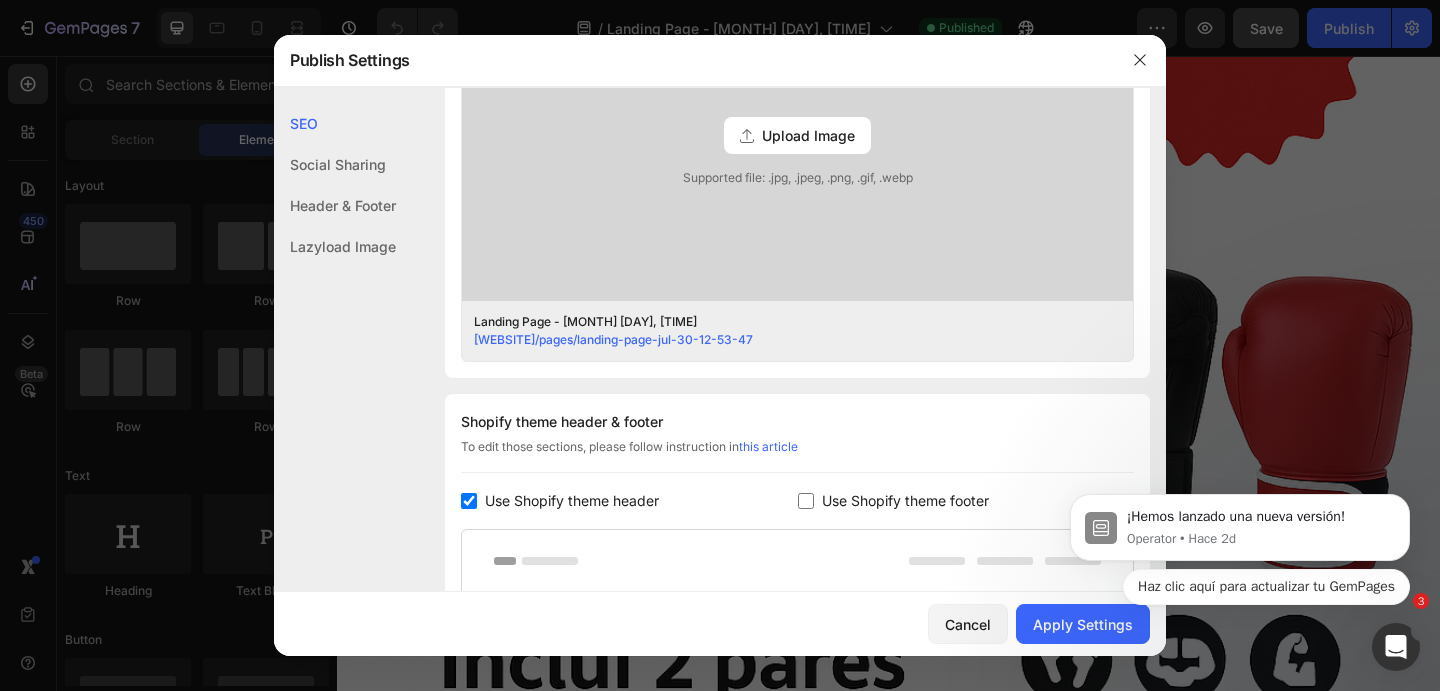 scroll, scrollTop: 1017, scrollLeft: 0, axis: vertical 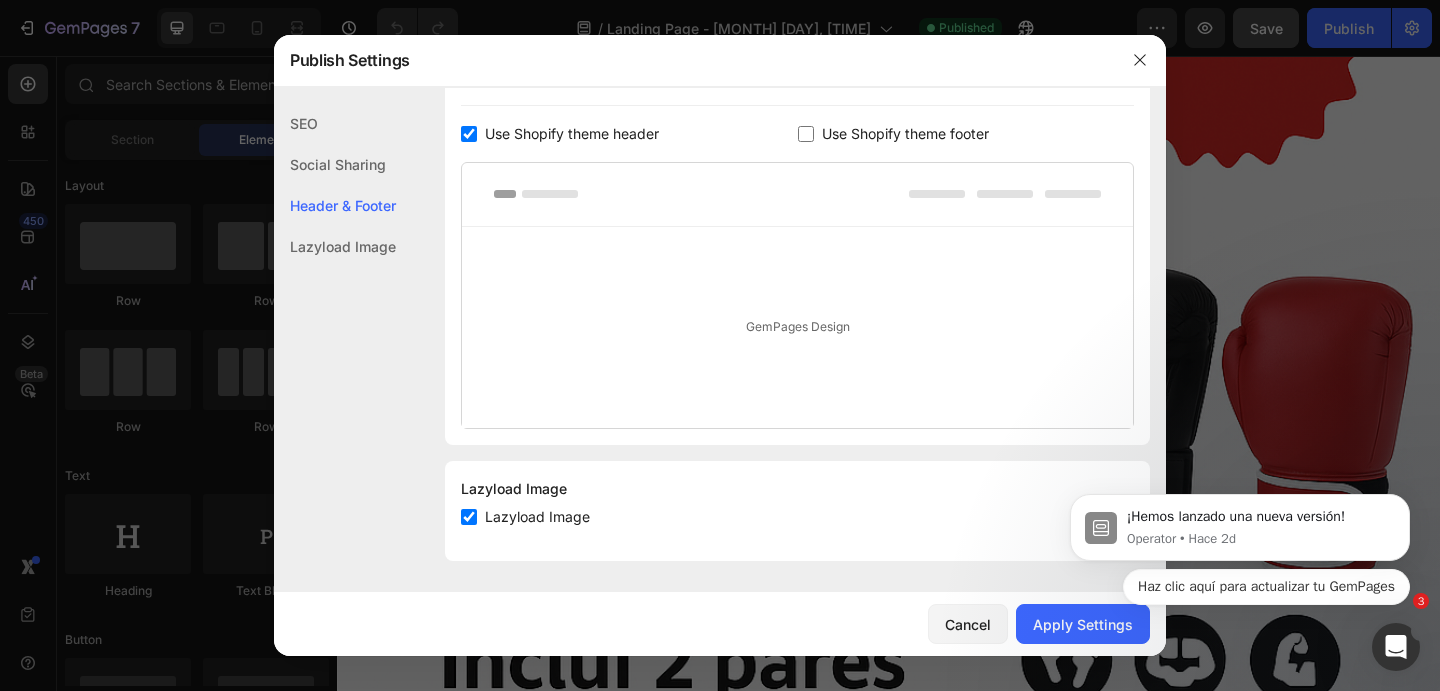 click on "Apply Settings" 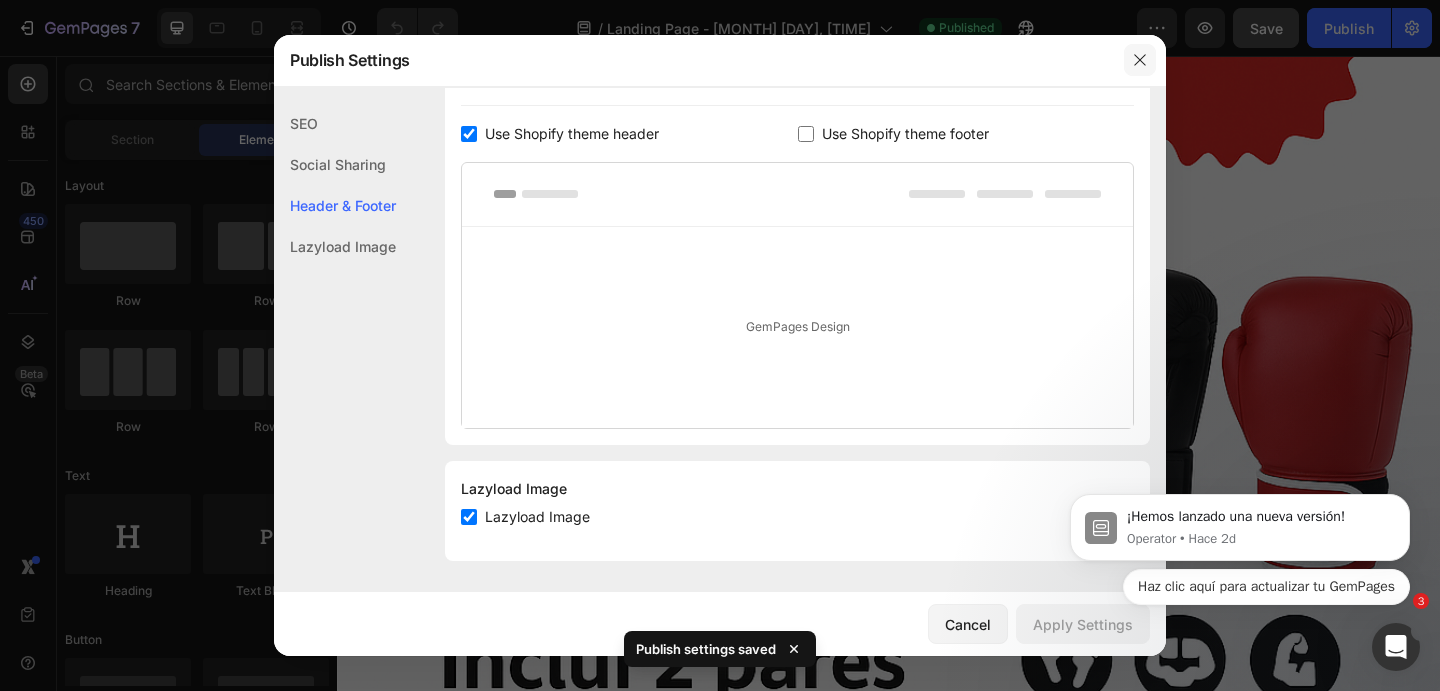 click 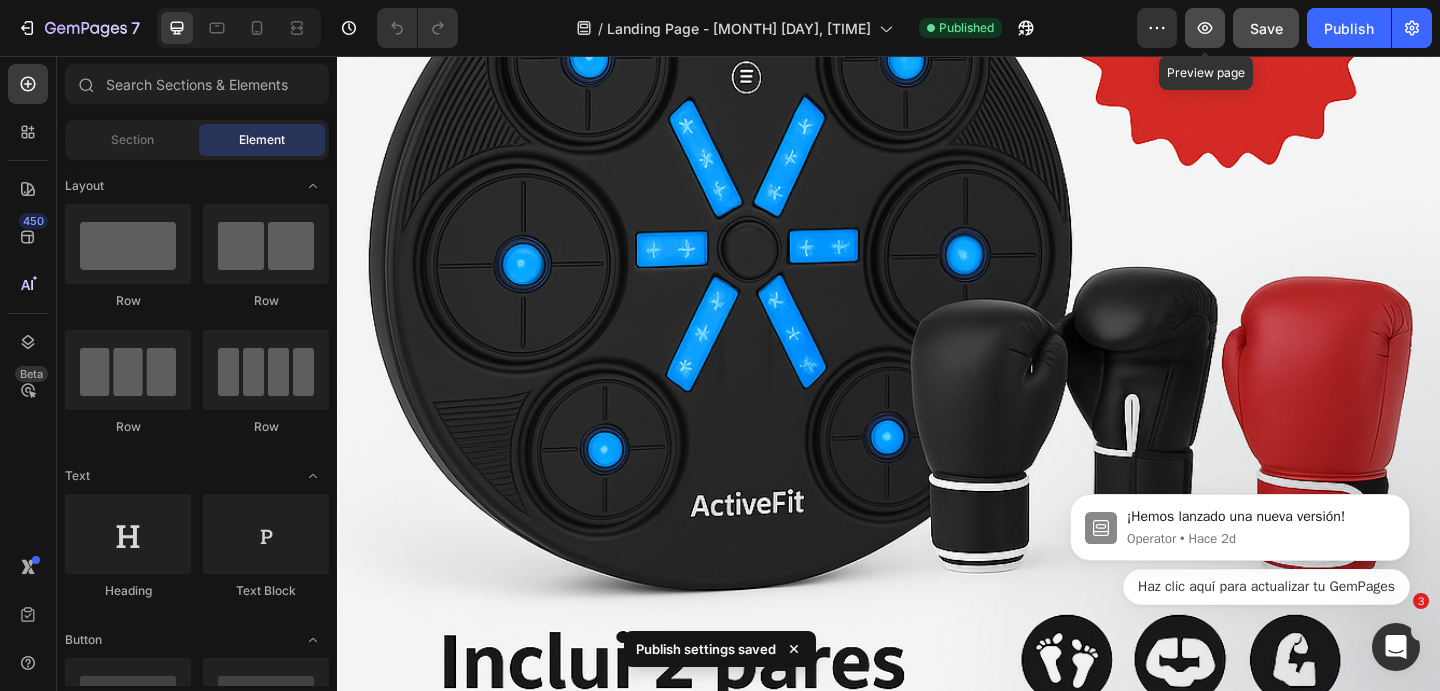 click 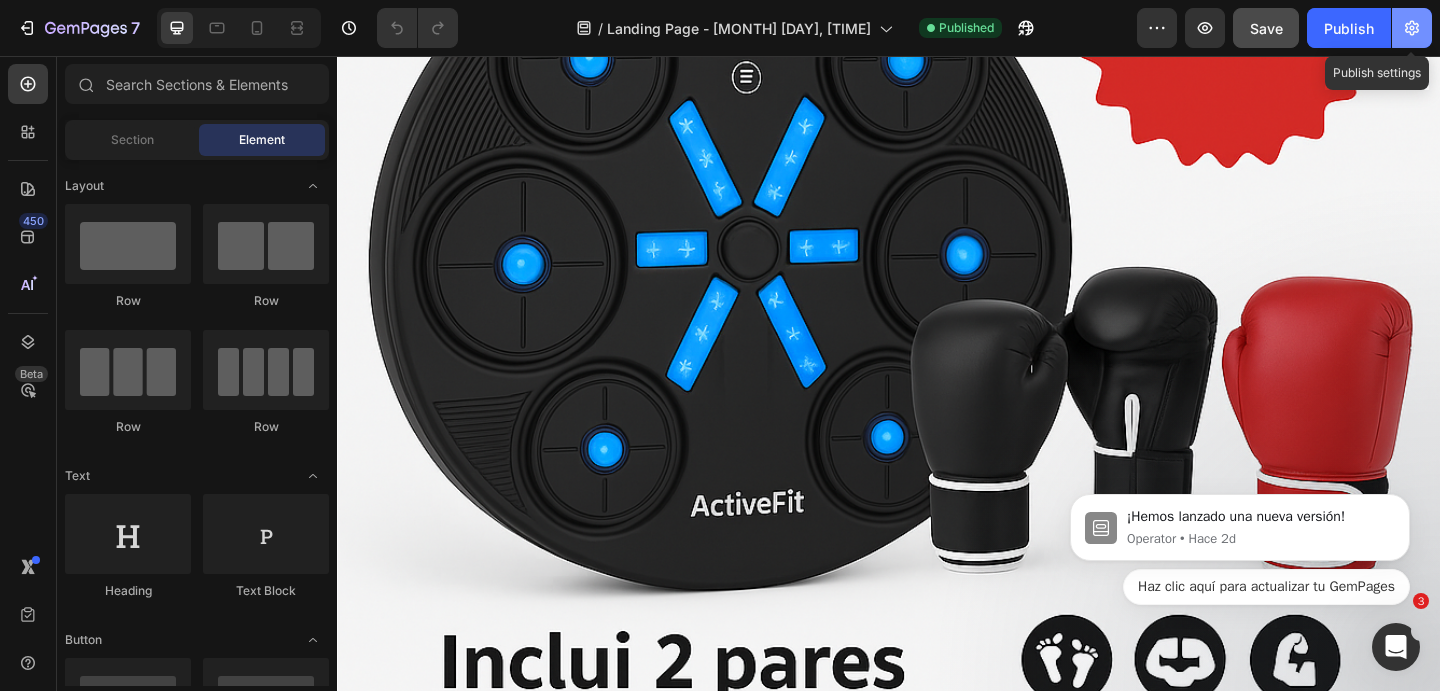 click 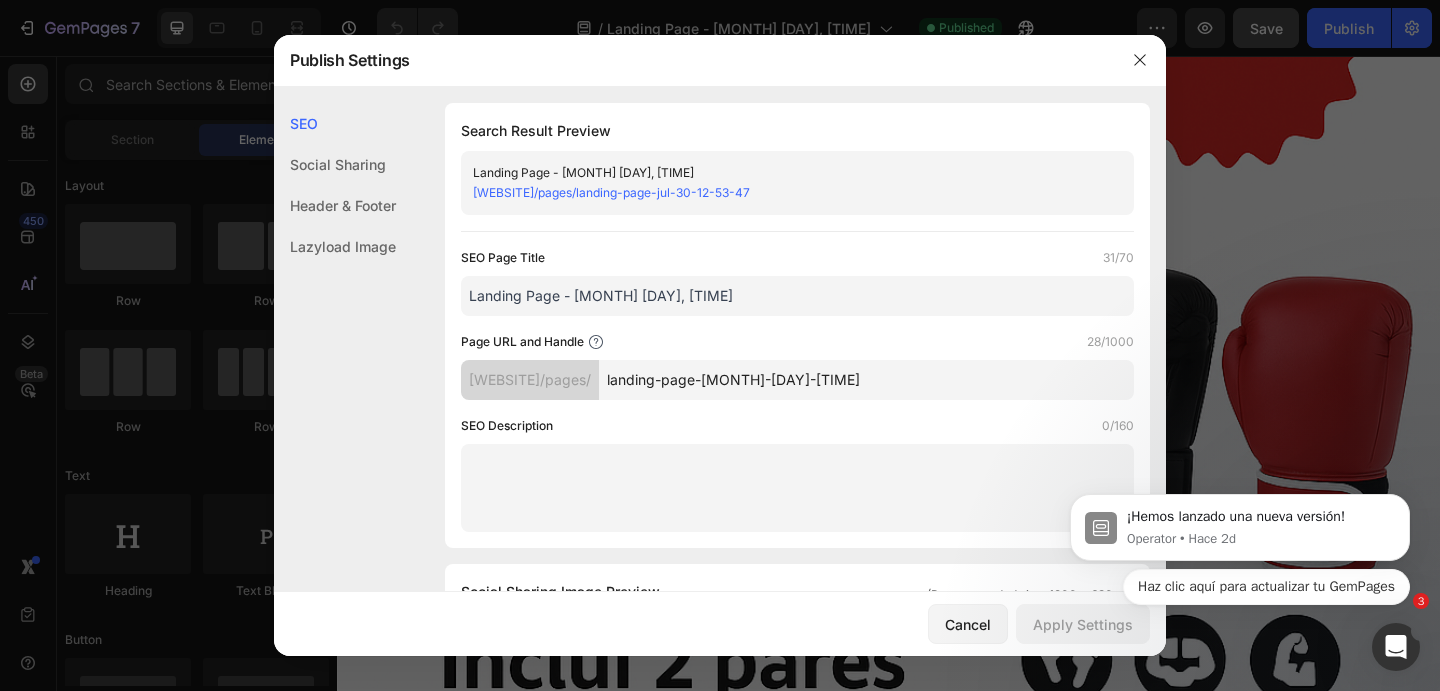 scroll, scrollTop: 650, scrollLeft: 0, axis: vertical 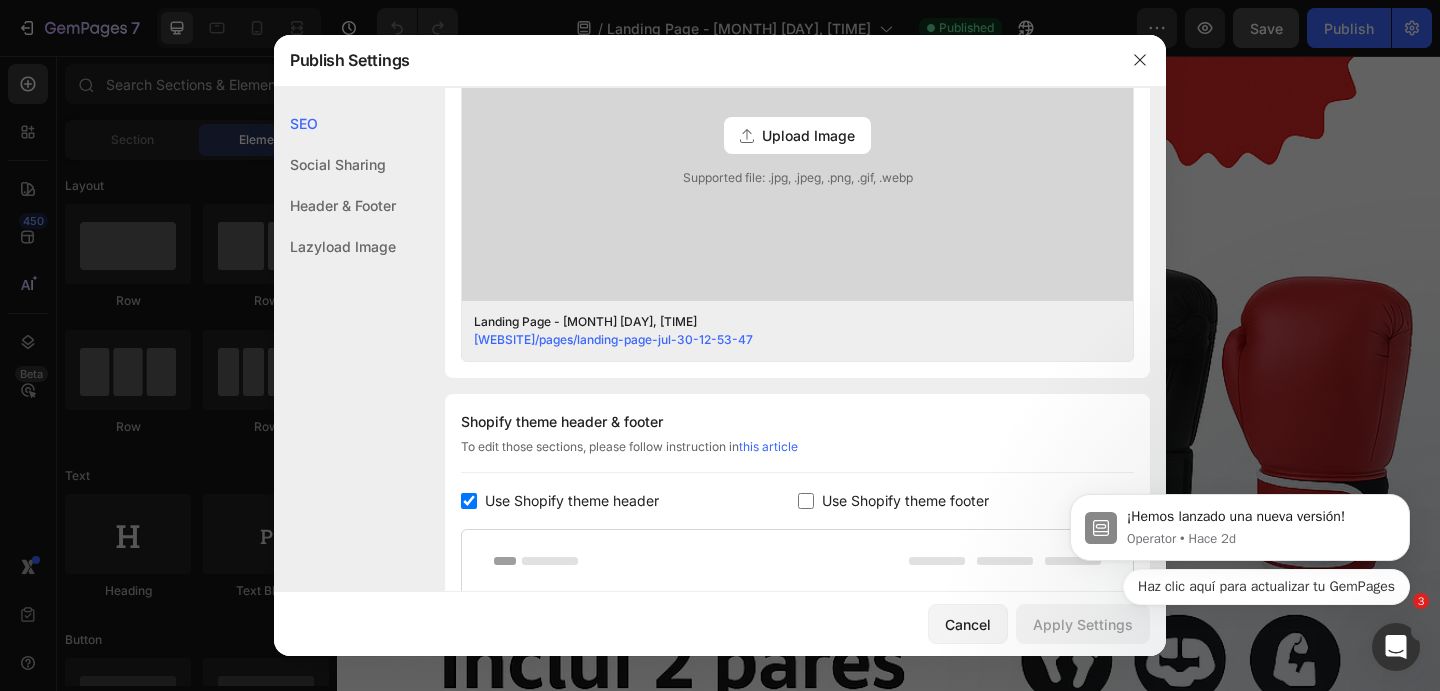 click on "Use Shopify theme header" at bounding box center [568, 501] 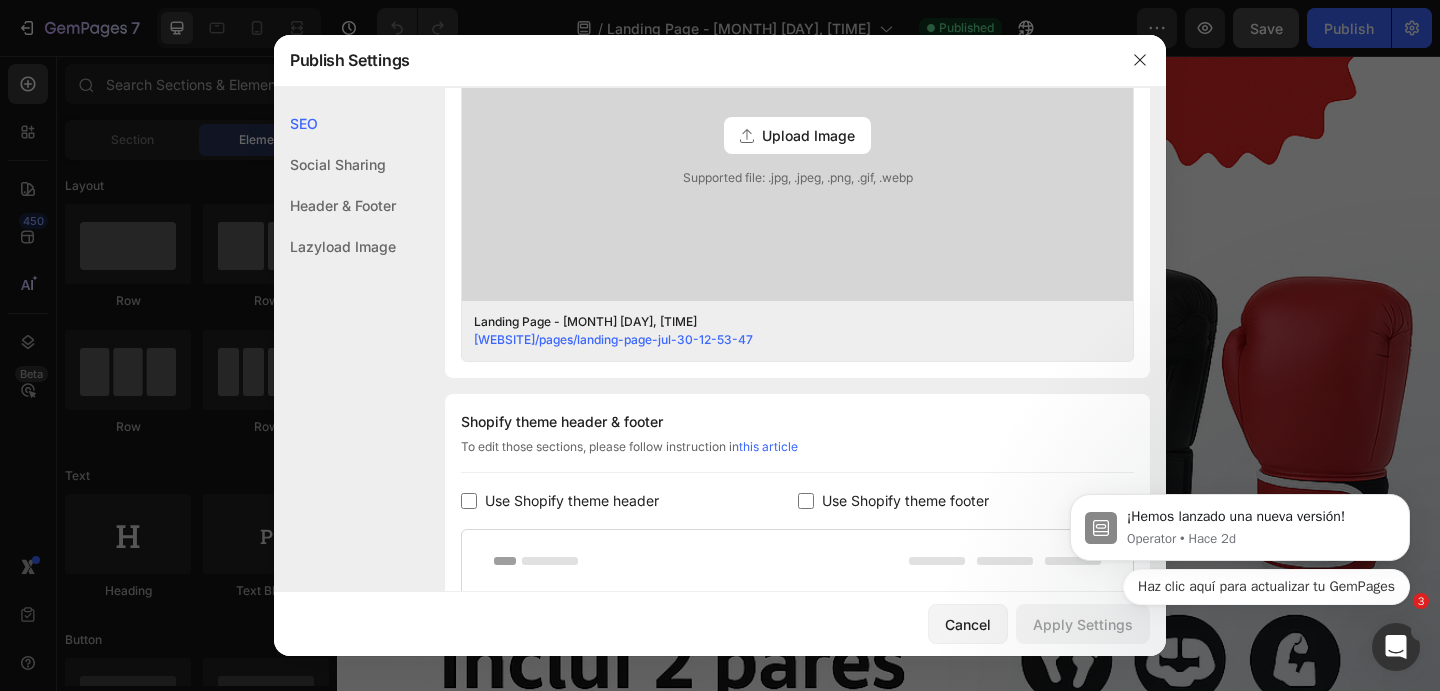 checkbox on "false" 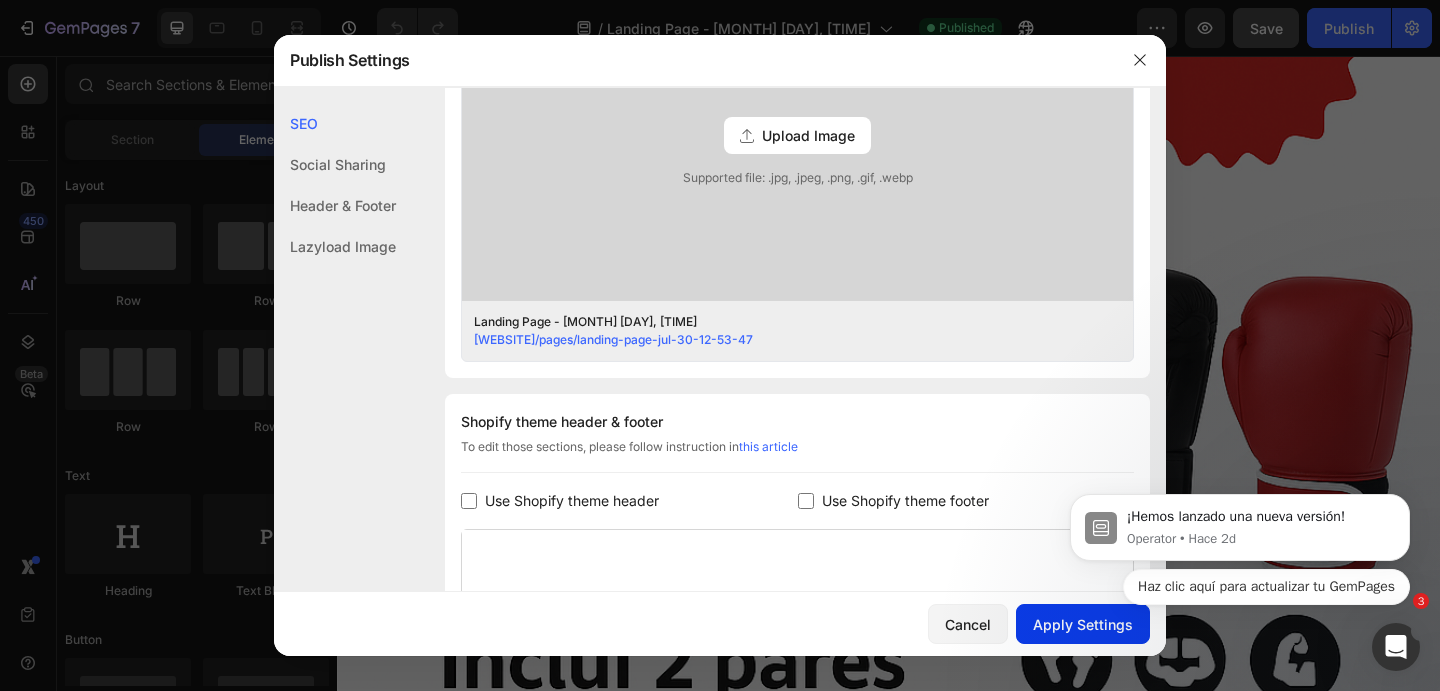 click on "Apply Settings" at bounding box center (1083, 624) 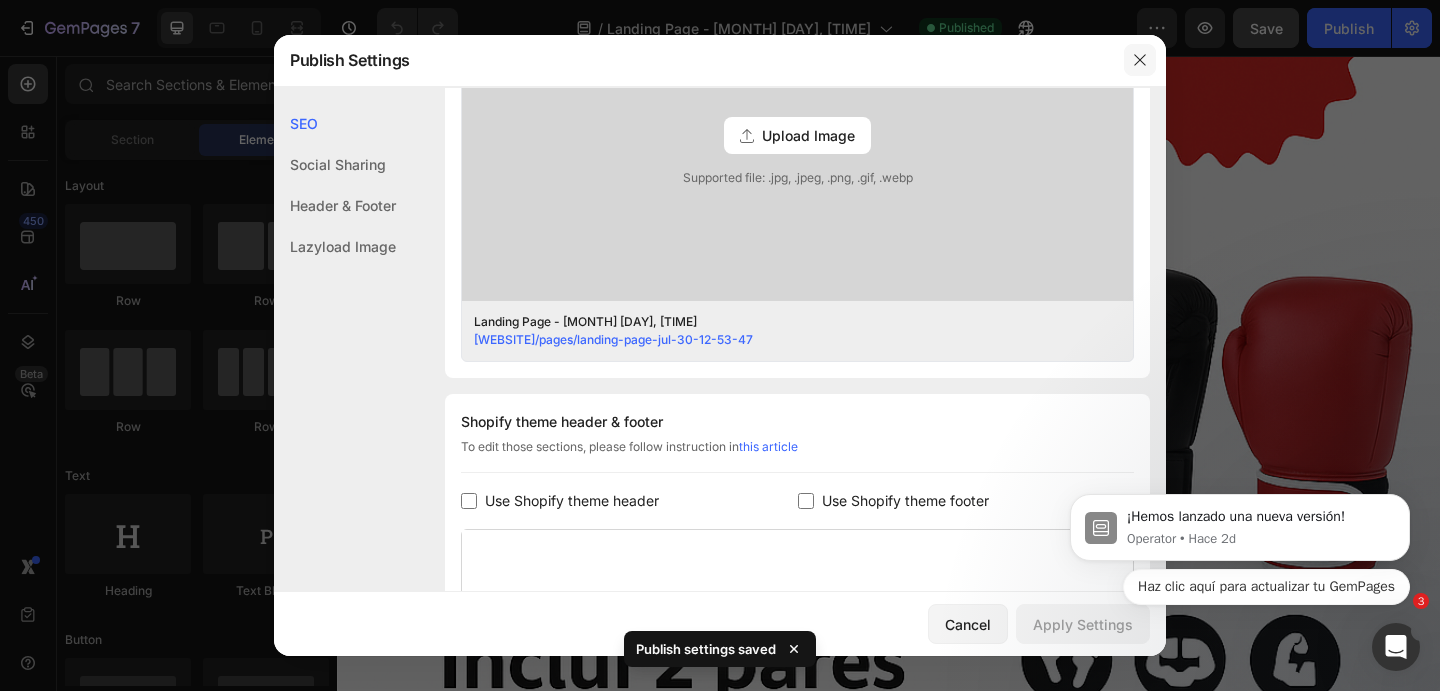 click at bounding box center [1140, 60] 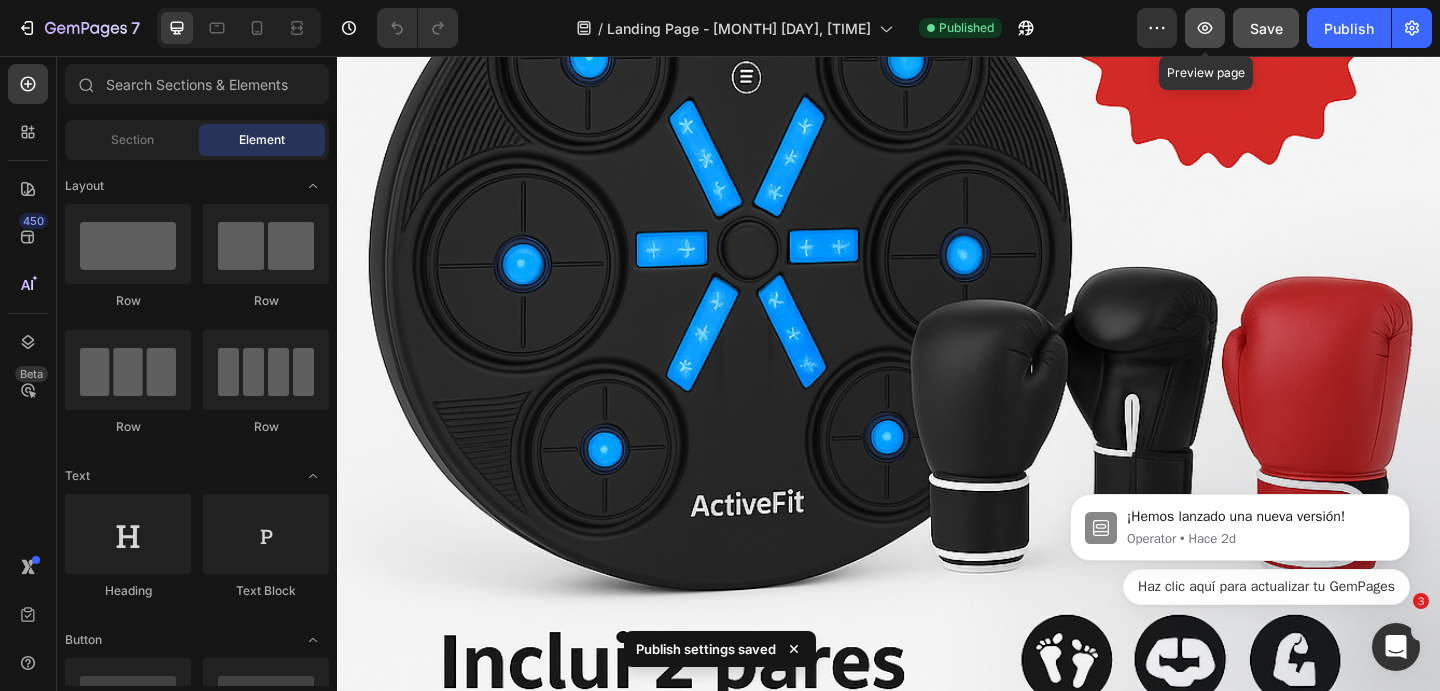 click 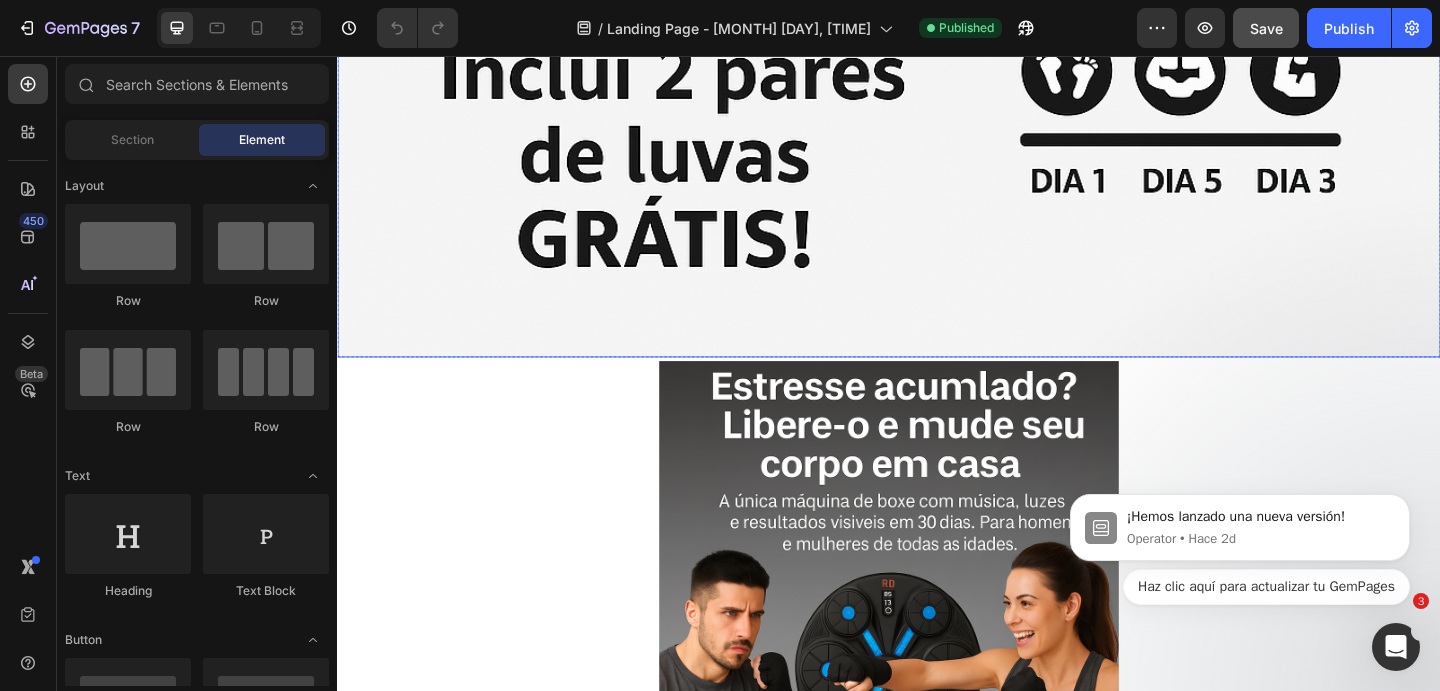 scroll, scrollTop: 1079, scrollLeft: 0, axis: vertical 